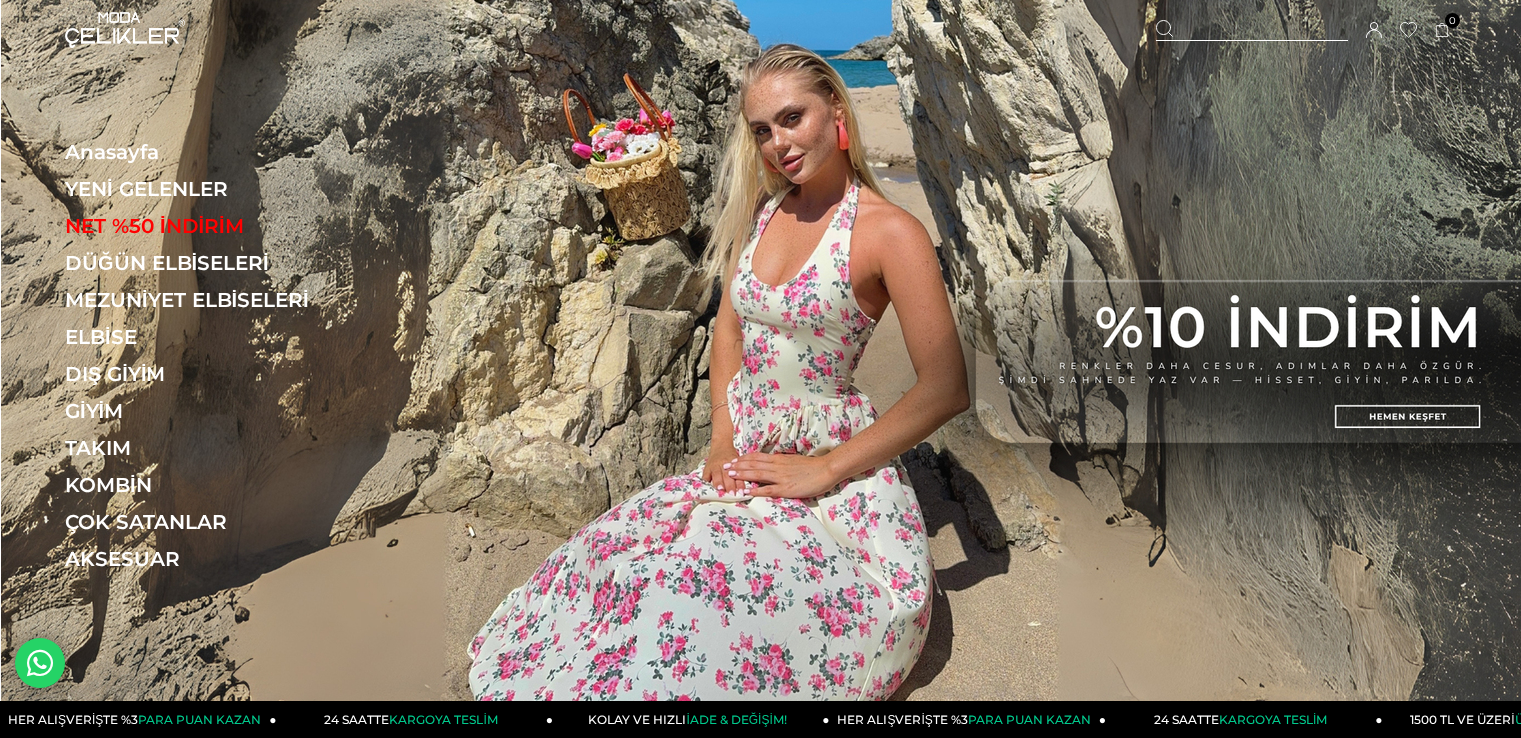 scroll, scrollTop: 0, scrollLeft: 0, axis: both 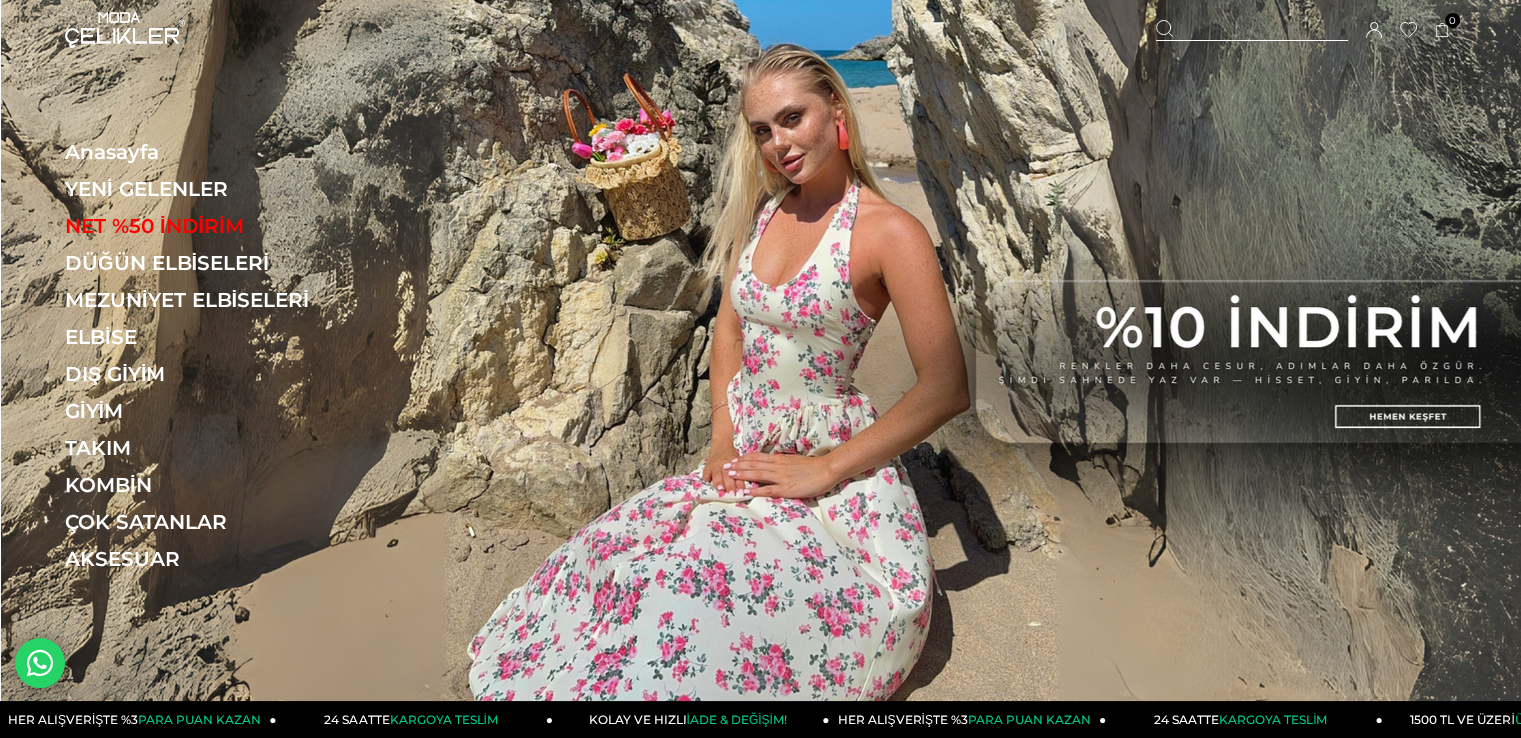 click 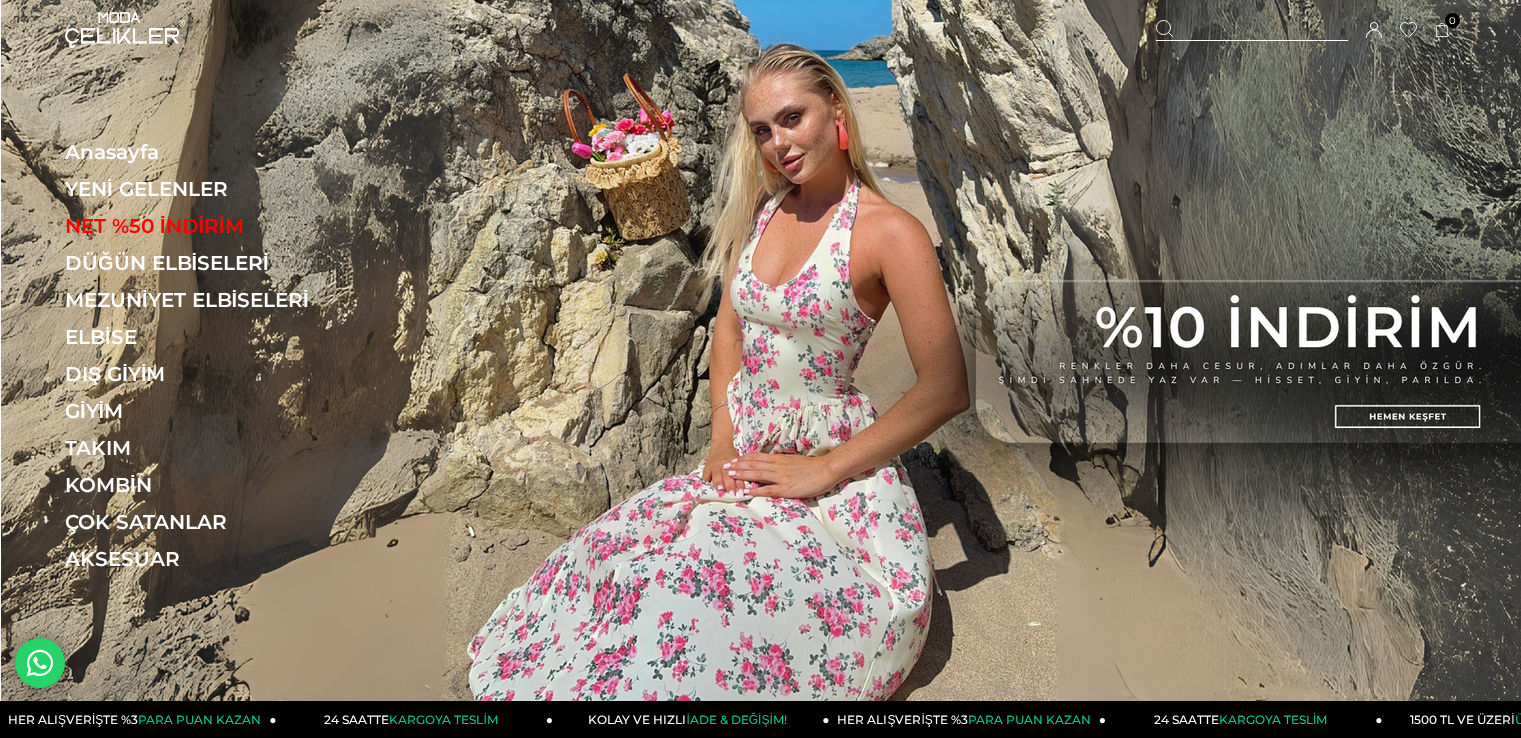 scroll, scrollTop: 0, scrollLeft: 0, axis: both 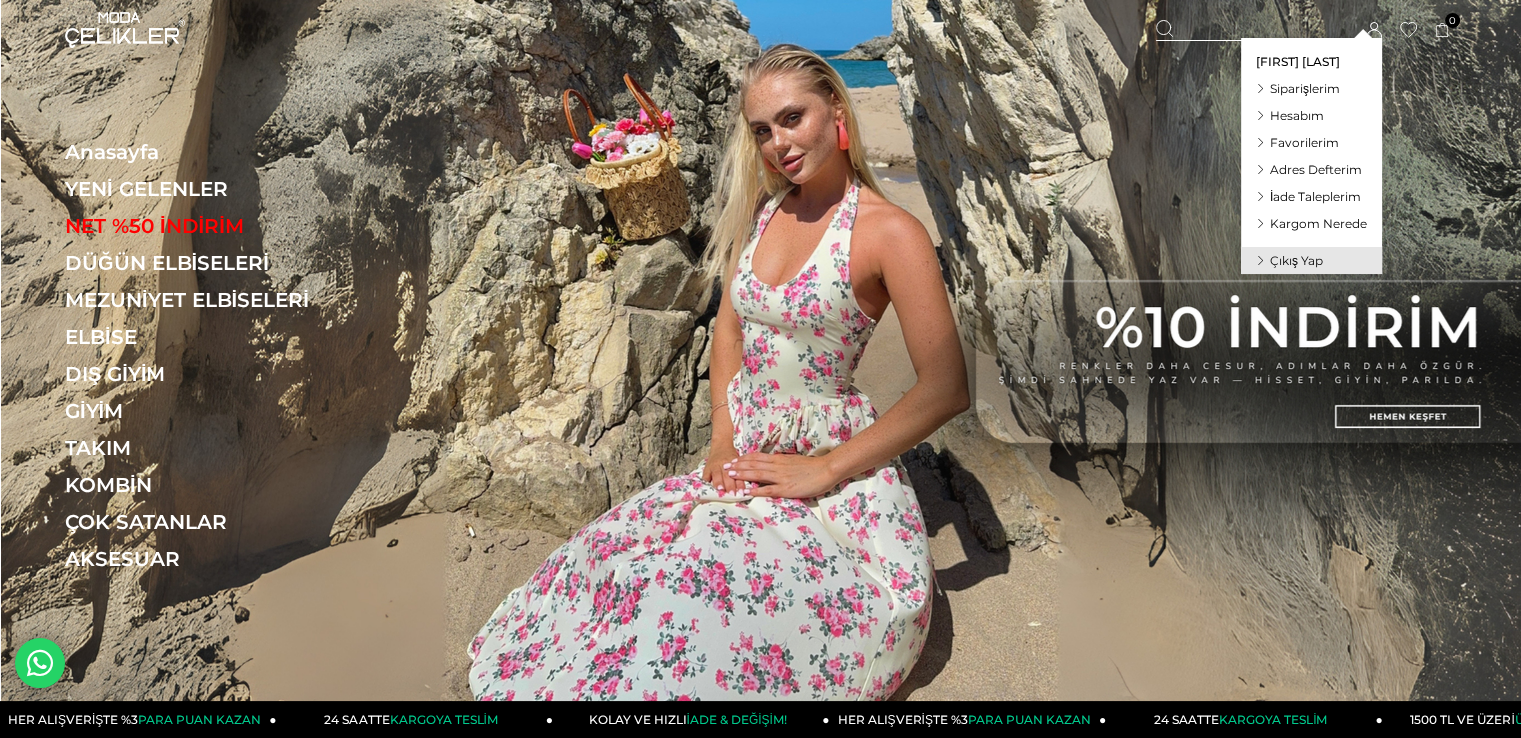 click on "Siparişlerim" at bounding box center (1305, 88) 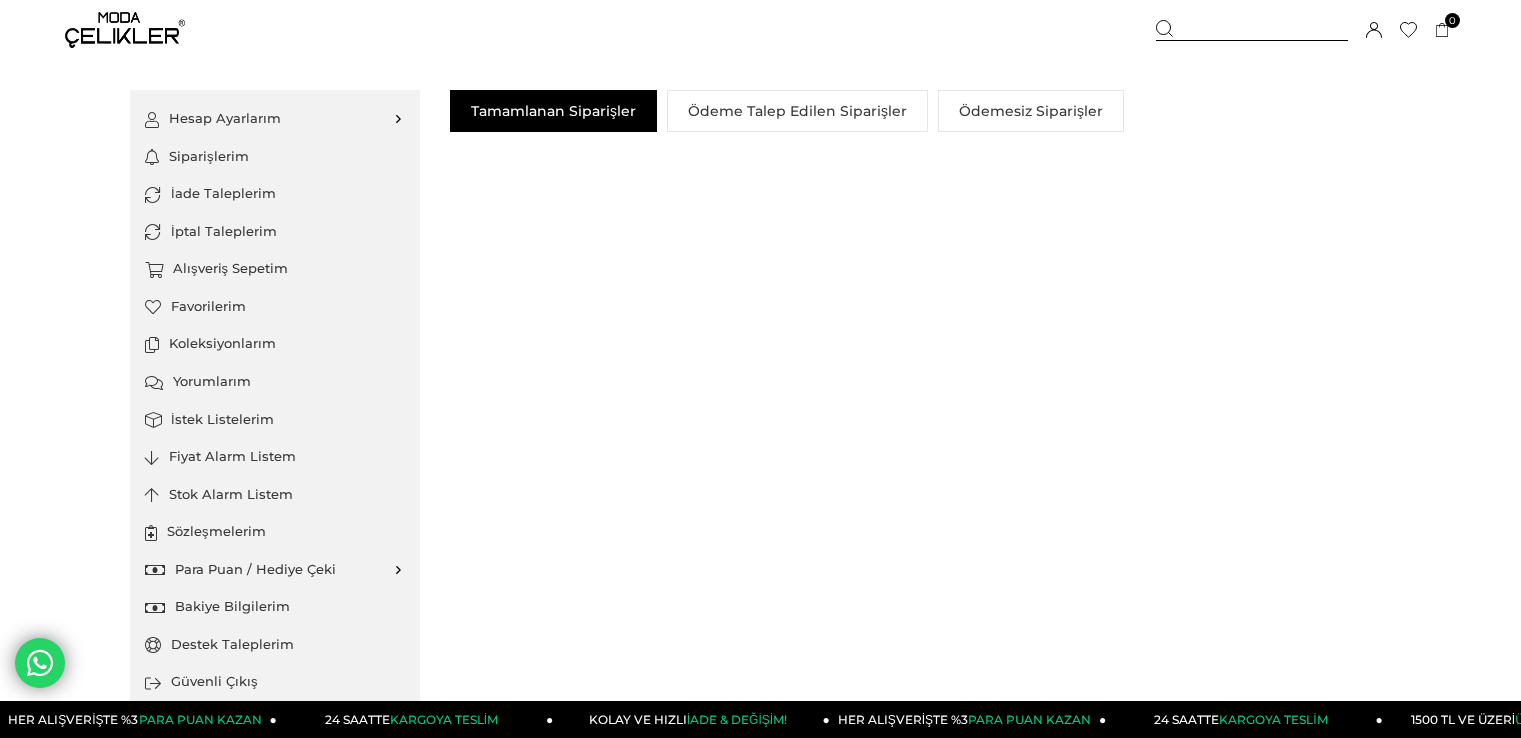 scroll, scrollTop: 0, scrollLeft: 0, axis: both 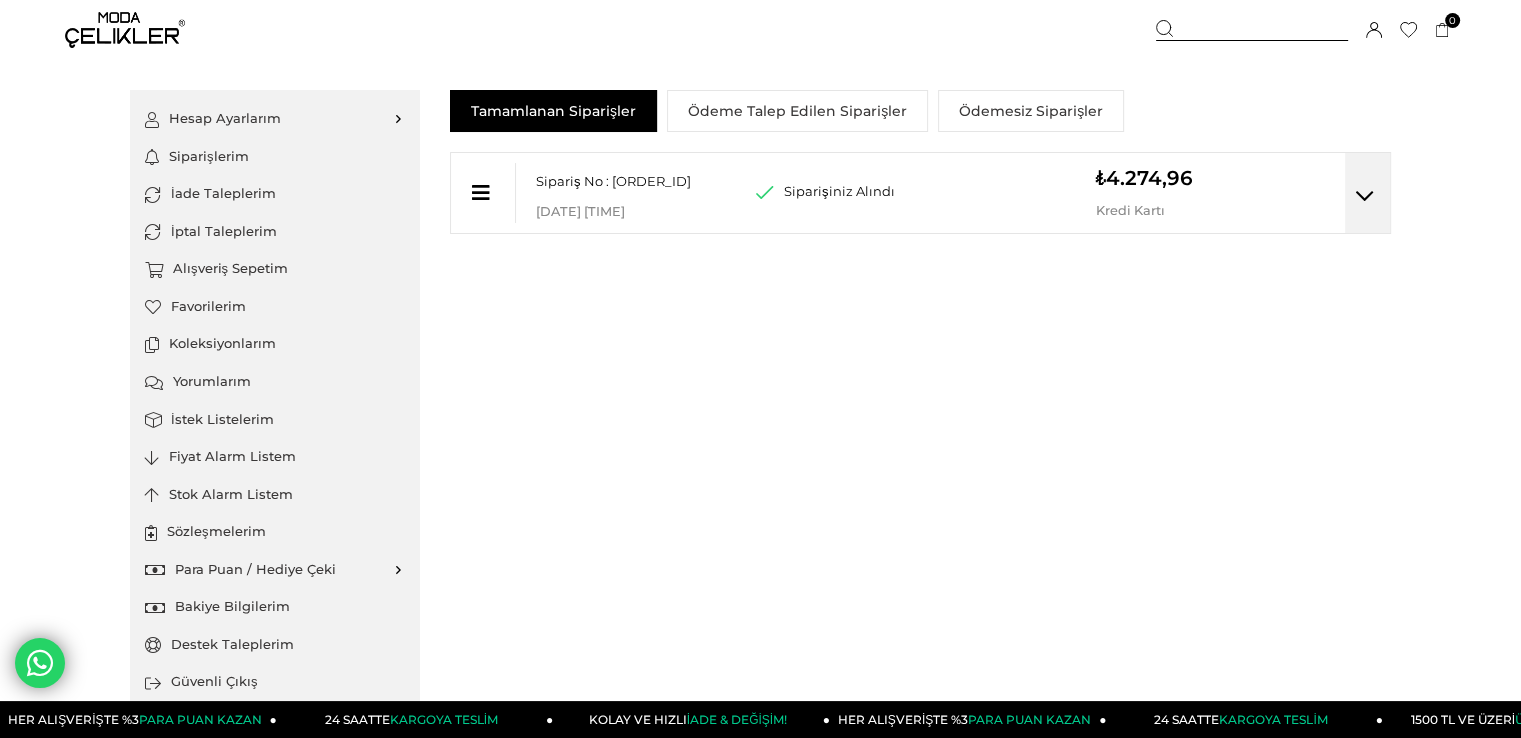 click at bounding box center [1365, 196] 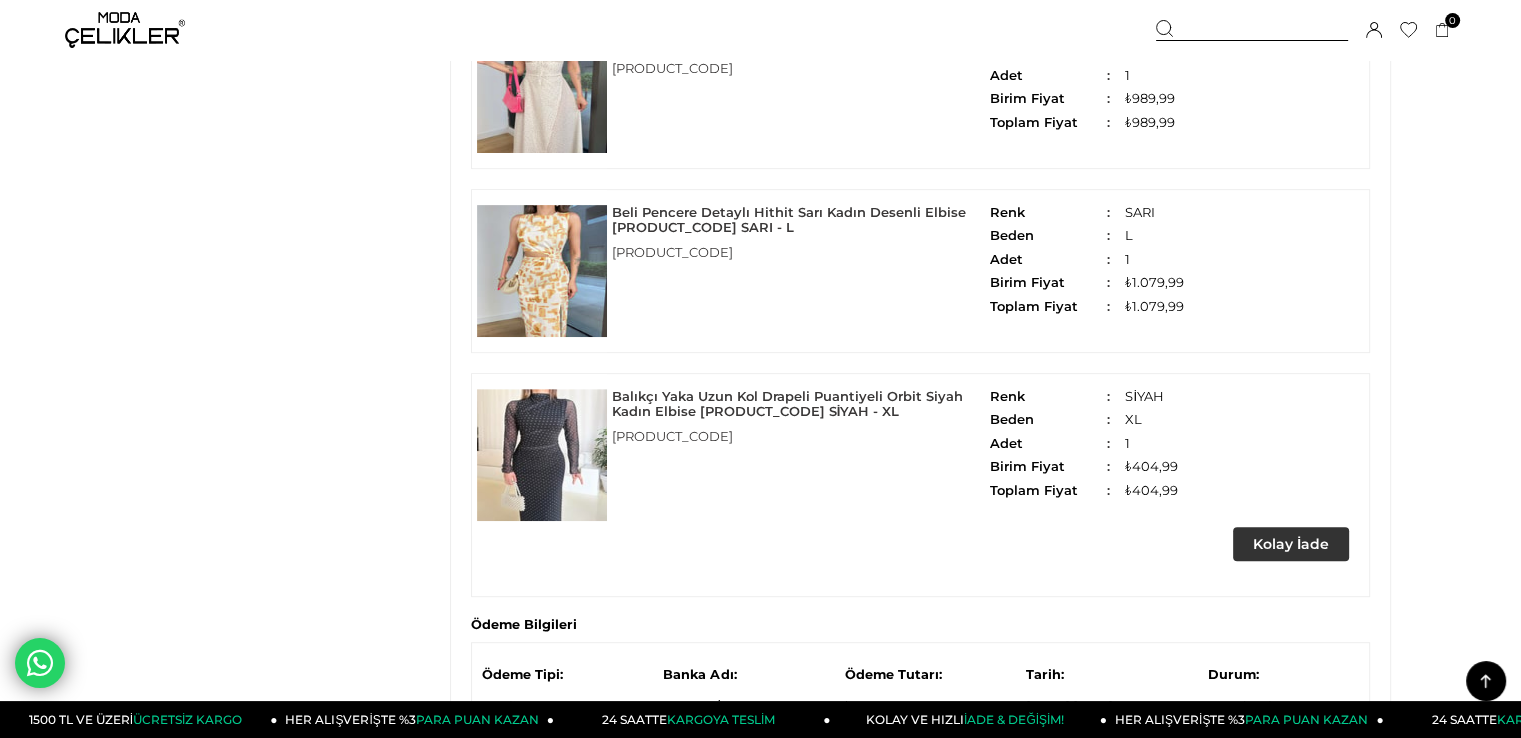 scroll, scrollTop: 733, scrollLeft: 0, axis: vertical 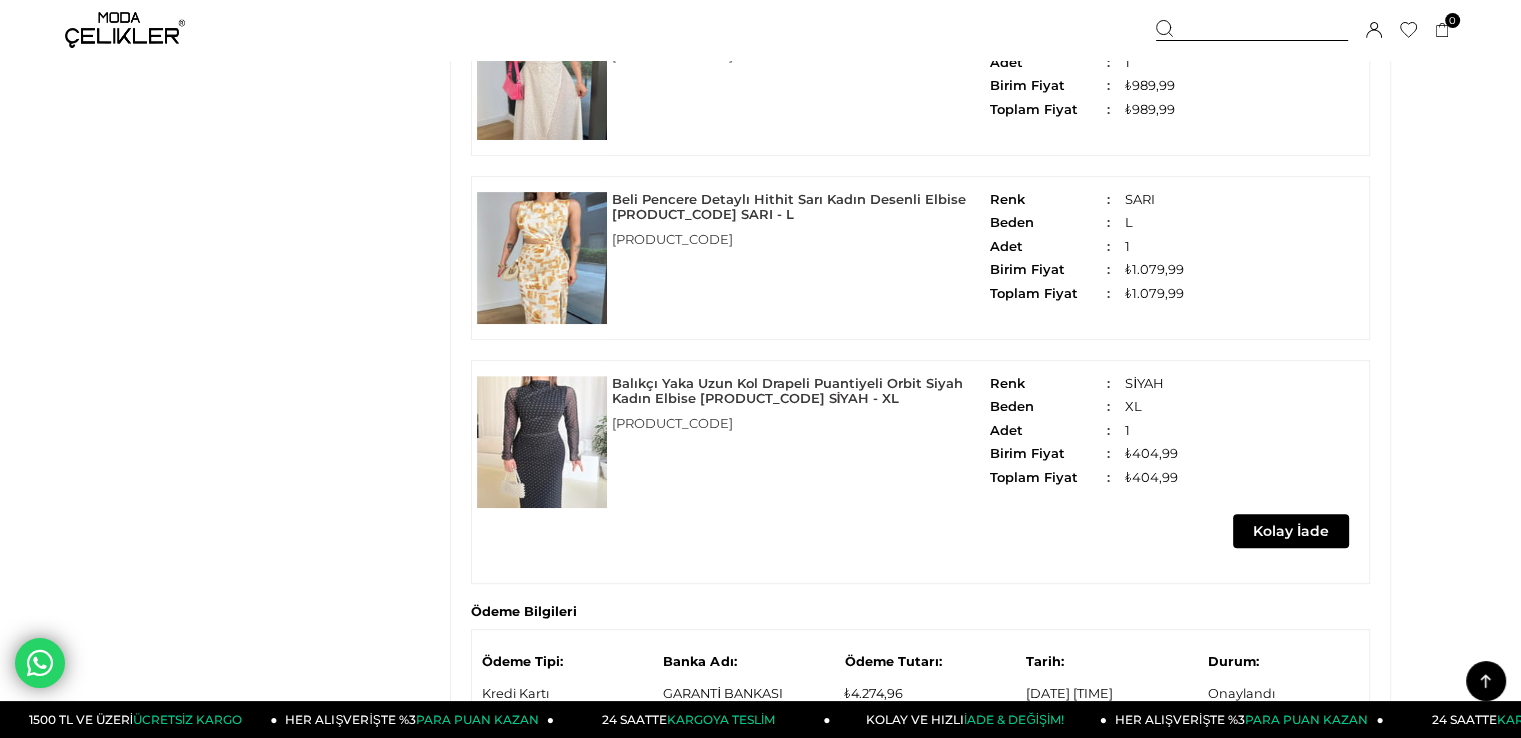 click on "Kolay İade" at bounding box center (1291, 531) 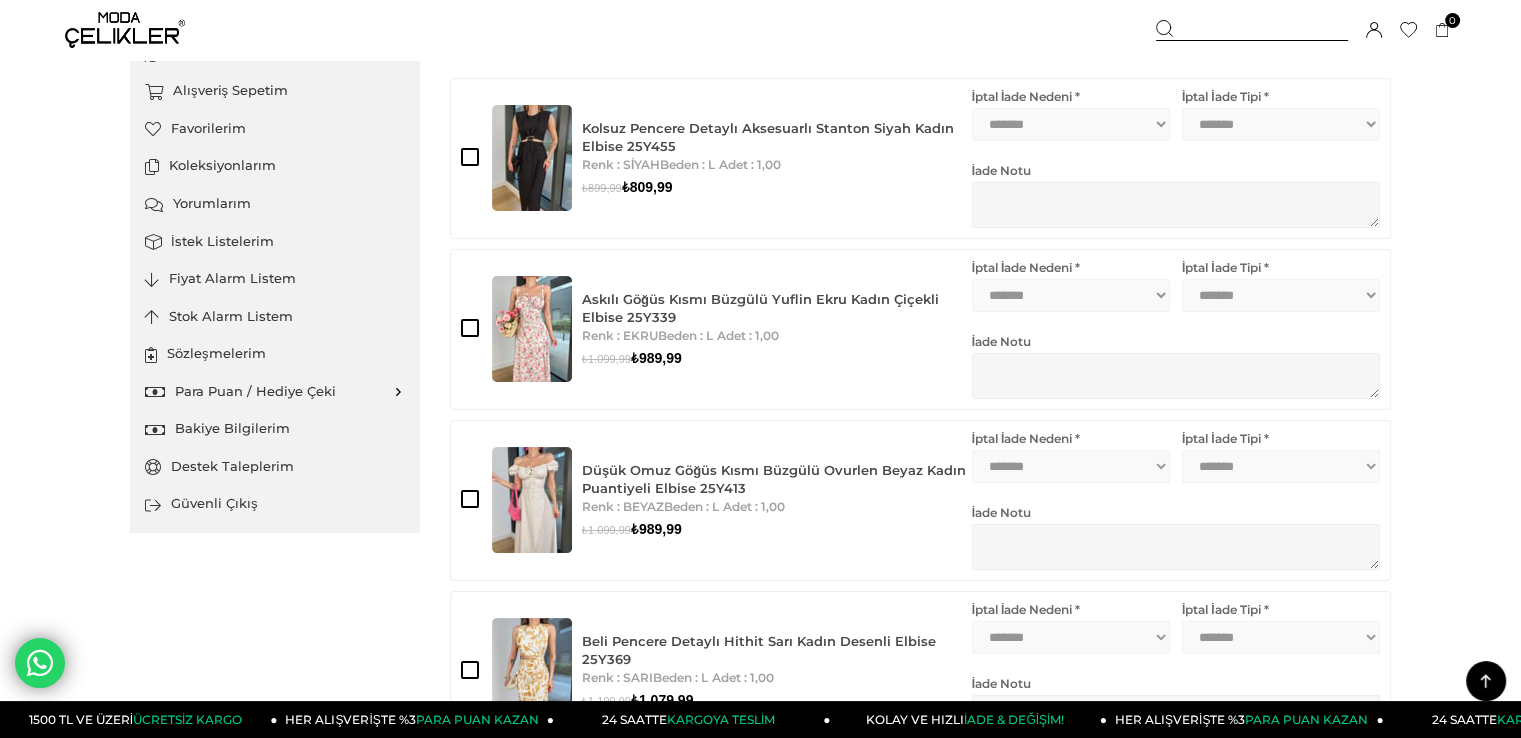scroll, scrollTop: 109, scrollLeft: 0, axis: vertical 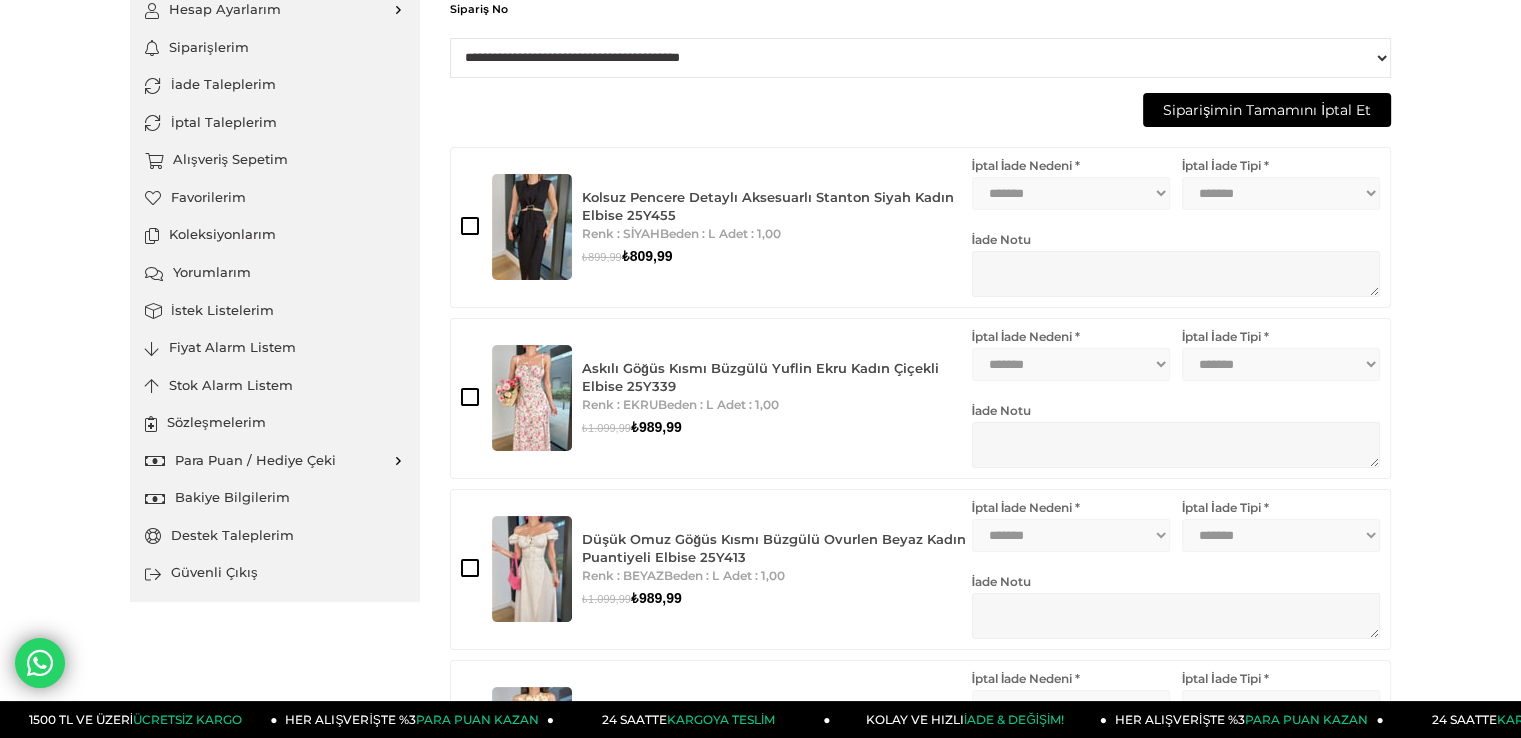 click on "Kolsuz Pencere Detaylı Aksesuarlı Stanton Siyah Kadın Elbise 25Y455
Renk : SİYAH
Beden : L
Adet : 1,00
₺899,99
₺809,99" at bounding box center (716, 227) 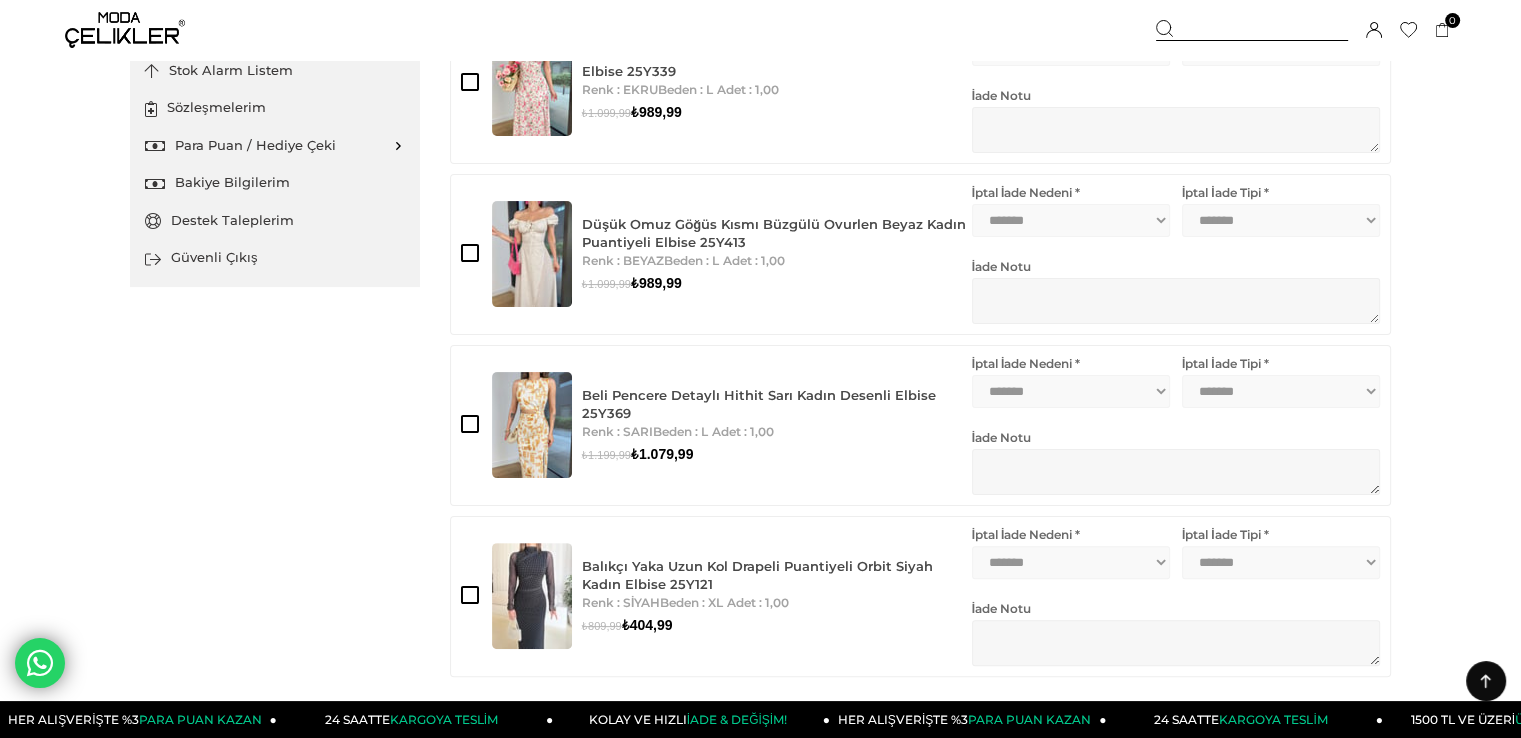 scroll, scrollTop: 509, scrollLeft: 0, axis: vertical 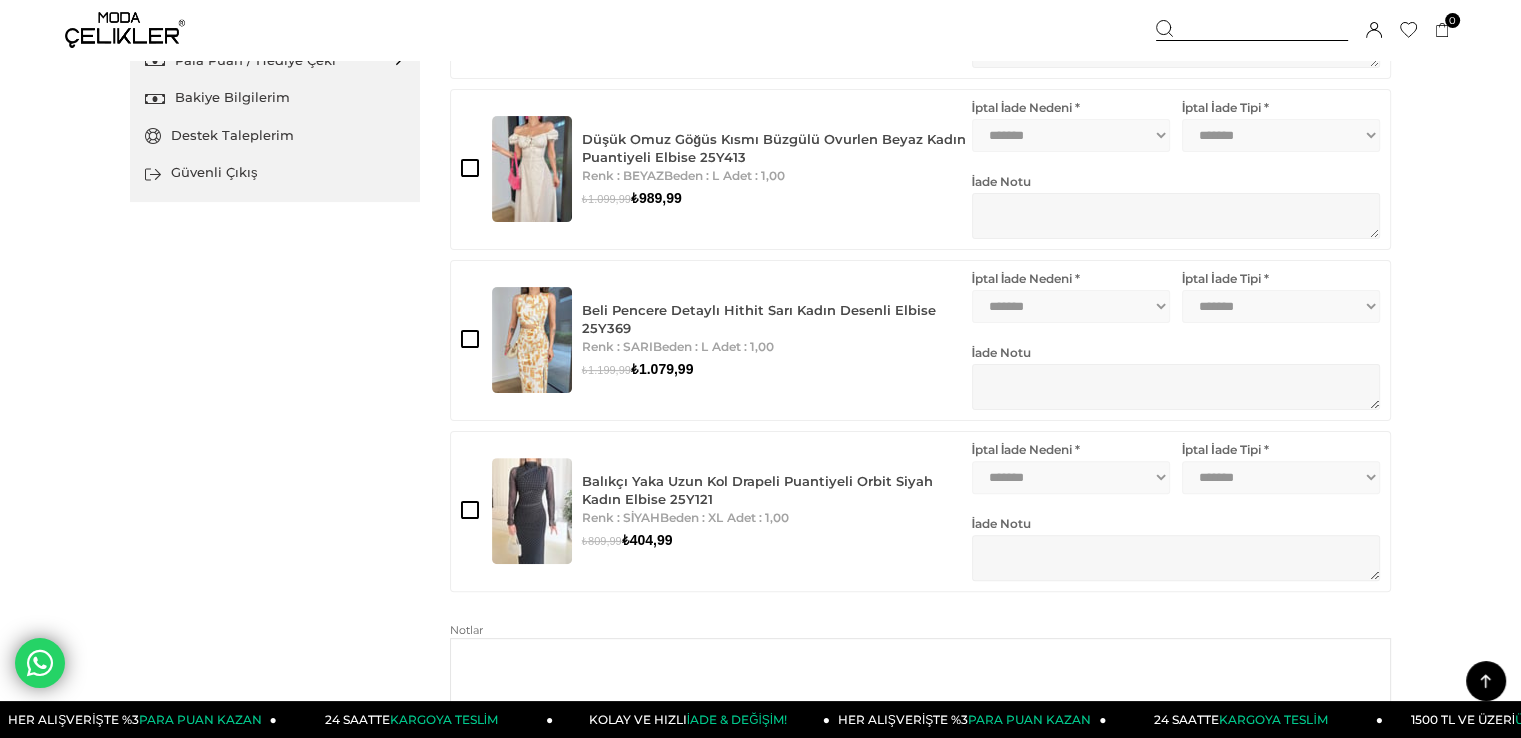 click on "Balıkçı Yaka Uzun Kol Drapeli Puantiyeli Orbit Siyah Kadın Elbise 25Y121
Renk : SİYAH
Beden : XL
Adet : 1,00
₺809,99
₺404,99" at bounding box center (716, 511) 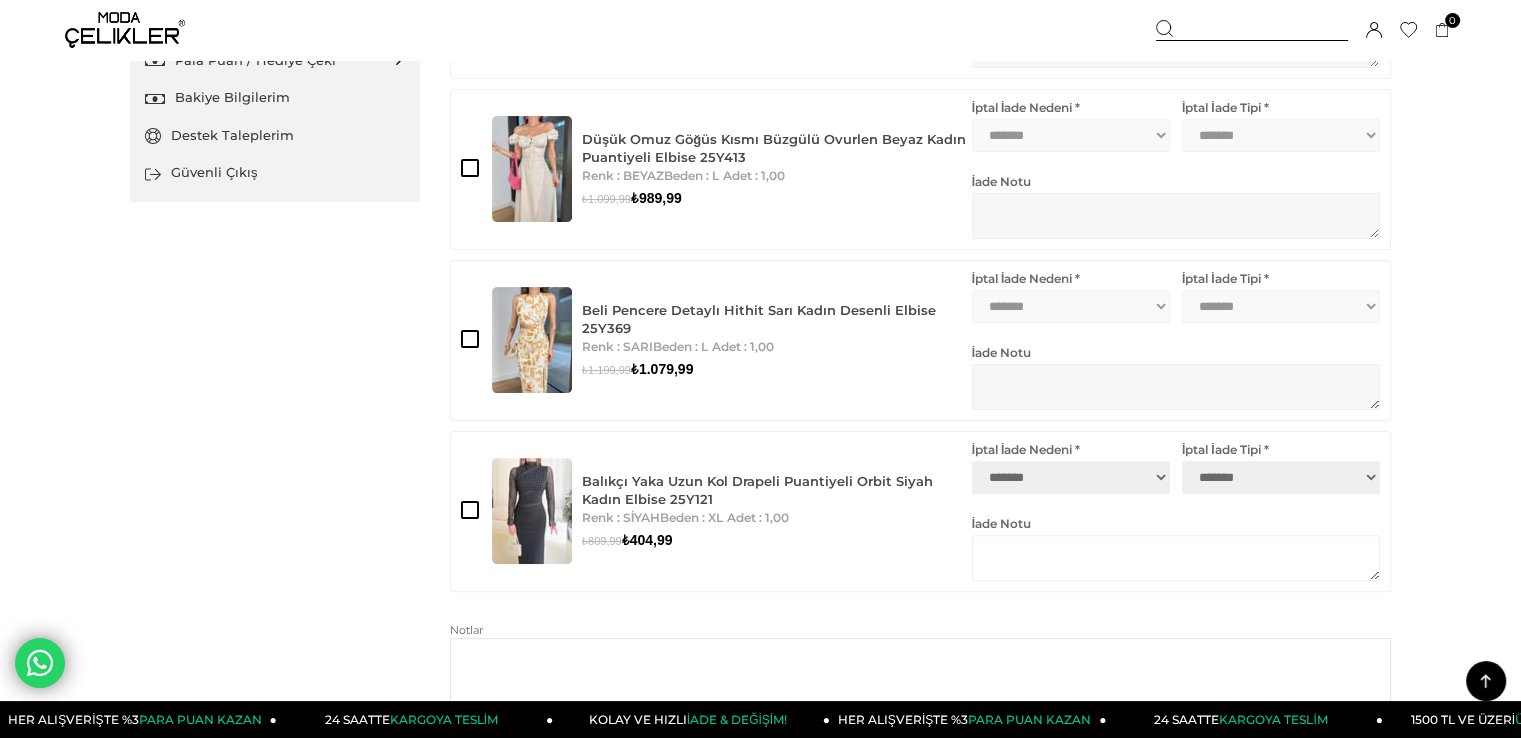 click on "Balıkçı Yaka Uzun Kol Drapeli Puantiyeli Orbit Siyah Kadın Elbise 25Y121
Renk : SİYAH
Beden : XL
Adet : 1,00
₺809,99
₺404,99" at bounding box center [716, 511] 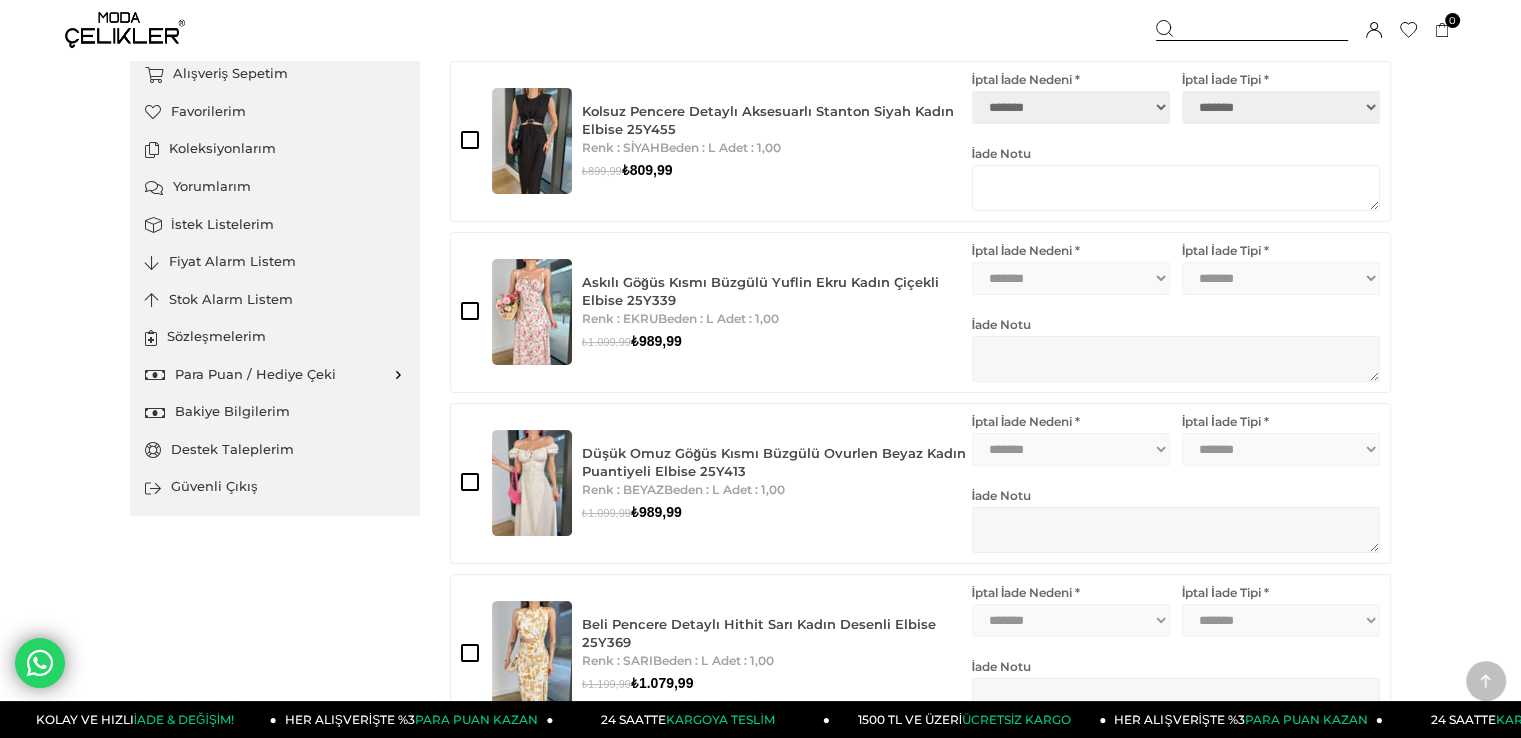 scroll, scrollTop: 309, scrollLeft: 0, axis: vertical 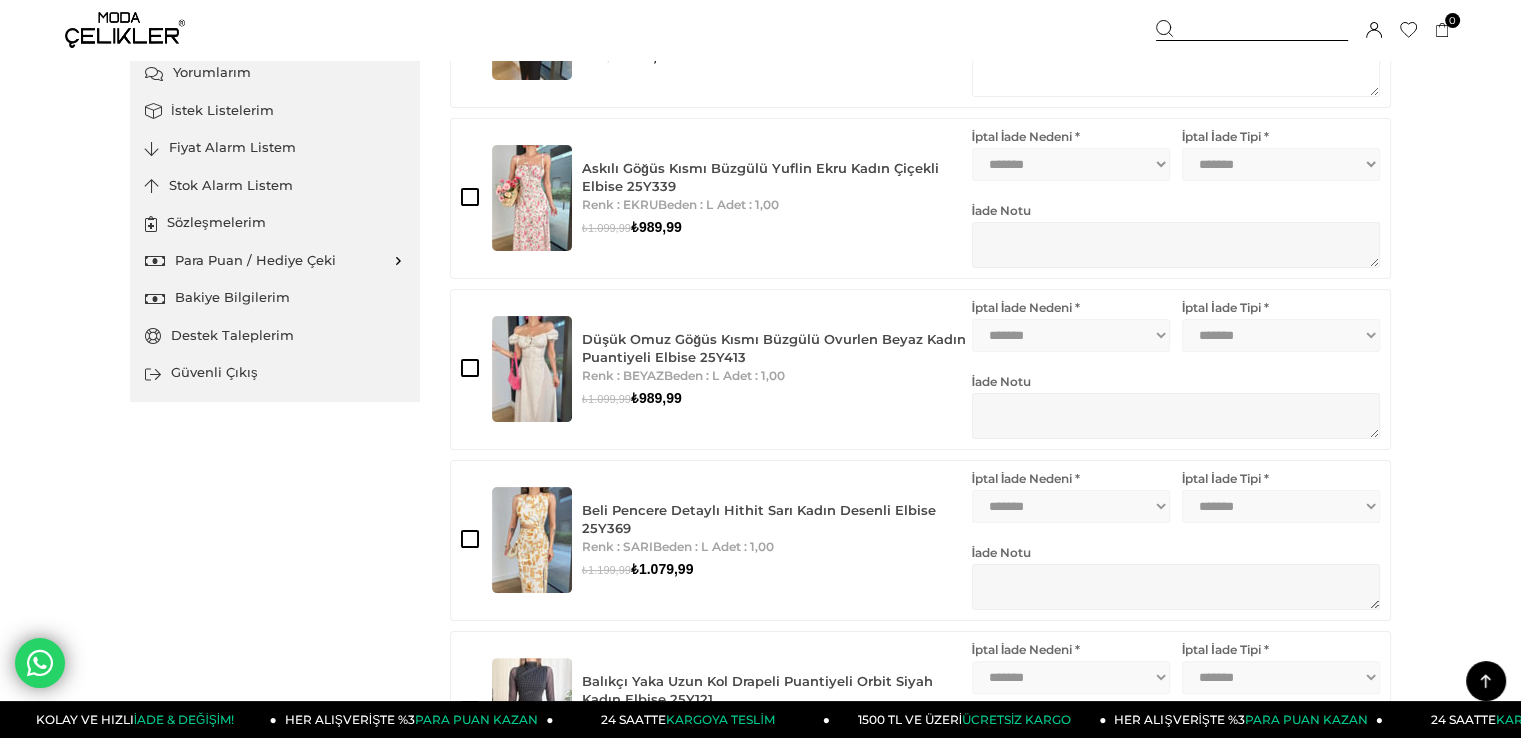 click on "Hesap Ayarlarım
Üyelik Bilgilerim
Şifre Değiştir
Adres Defterim
Duyuru Tercihlerim
Siparişlerim
İade Taleplerim
İptal Taleplerim
Alışveriş Sepetim
Favorilerim
Koleksiyonlarım
Ciro Ve Hak Edişlerim
Yorumlarım
İstek Listelerim
* *" at bounding box center [760, 581] 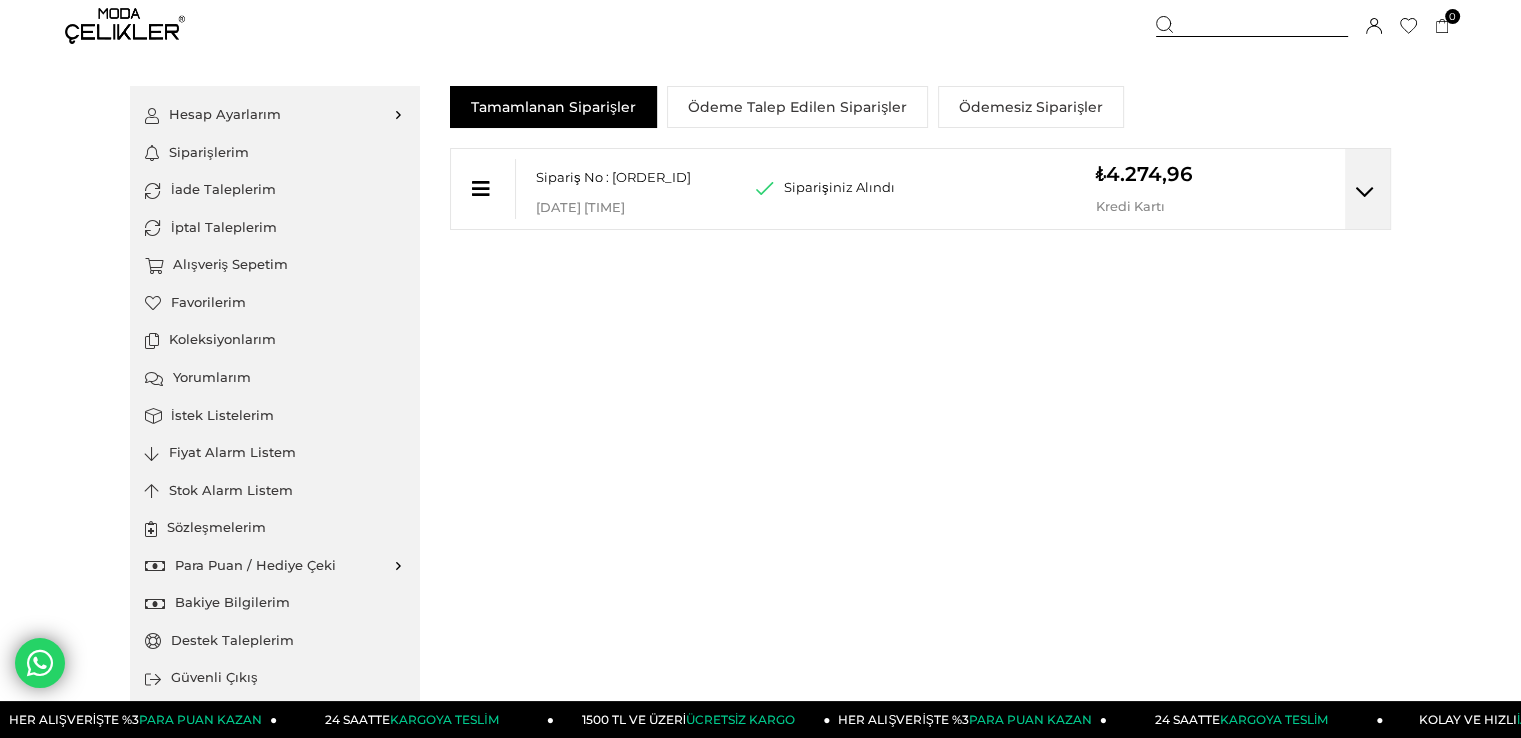 scroll, scrollTop: 0, scrollLeft: 0, axis: both 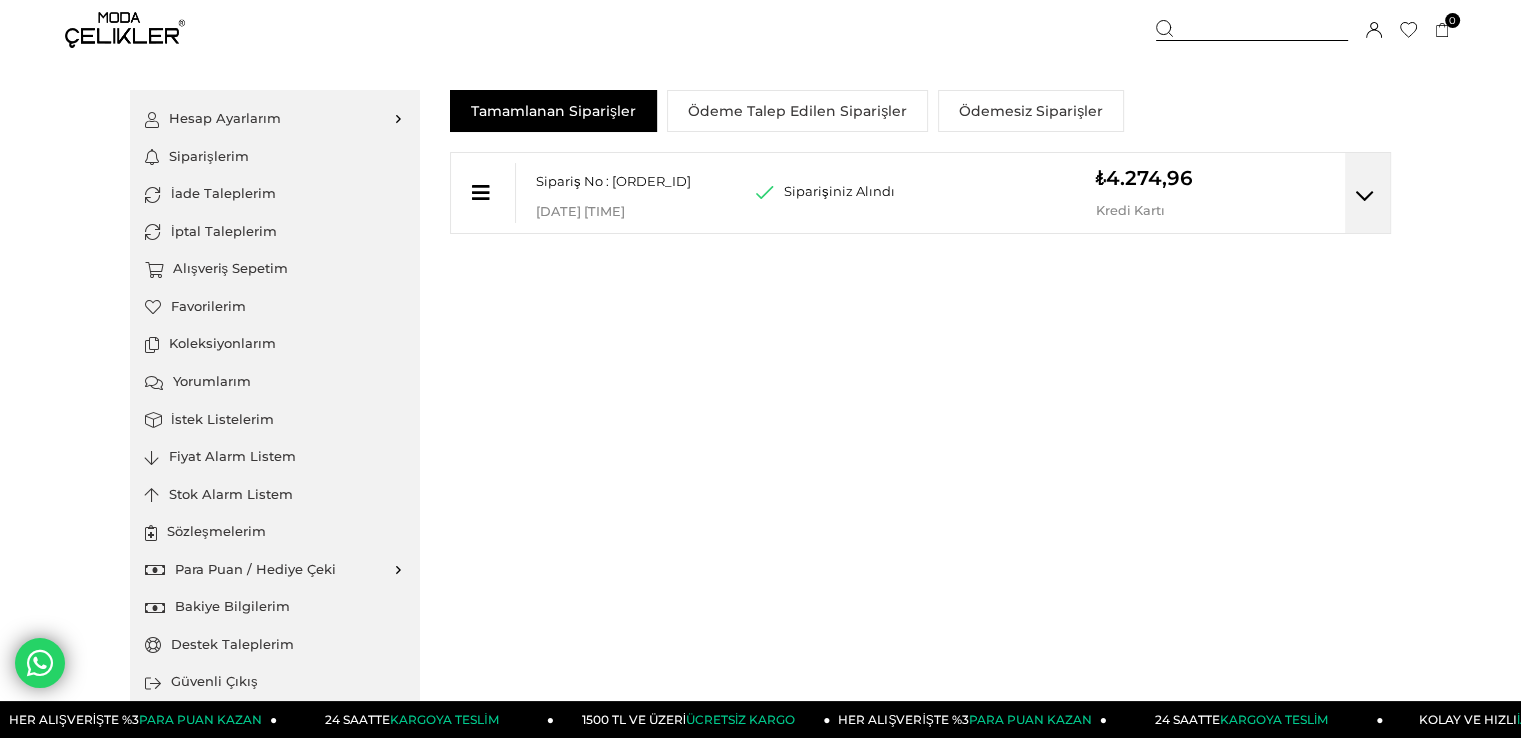 click at bounding box center (1365, 196) 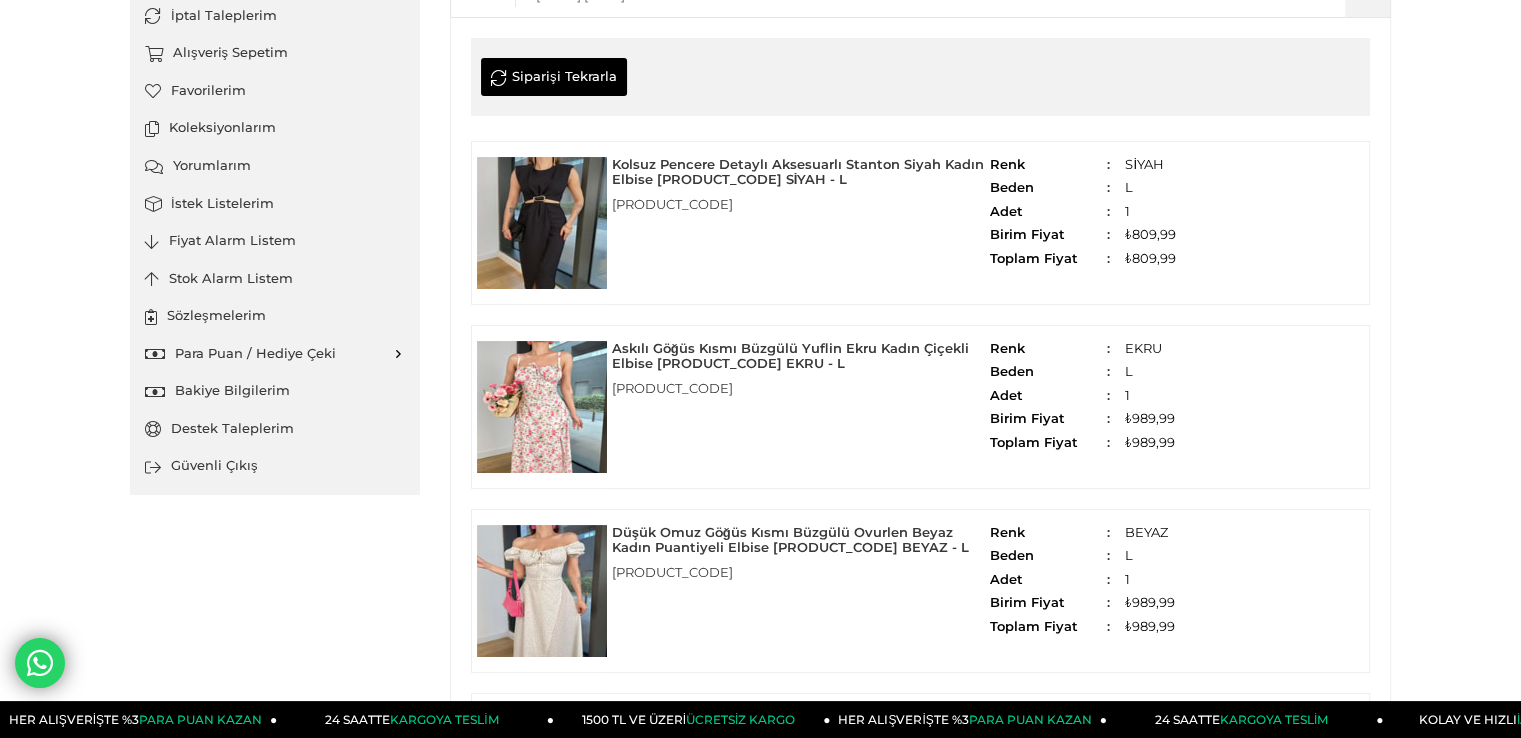 scroll, scrollTop: 233, scrollLeft: 0, axis: vertical 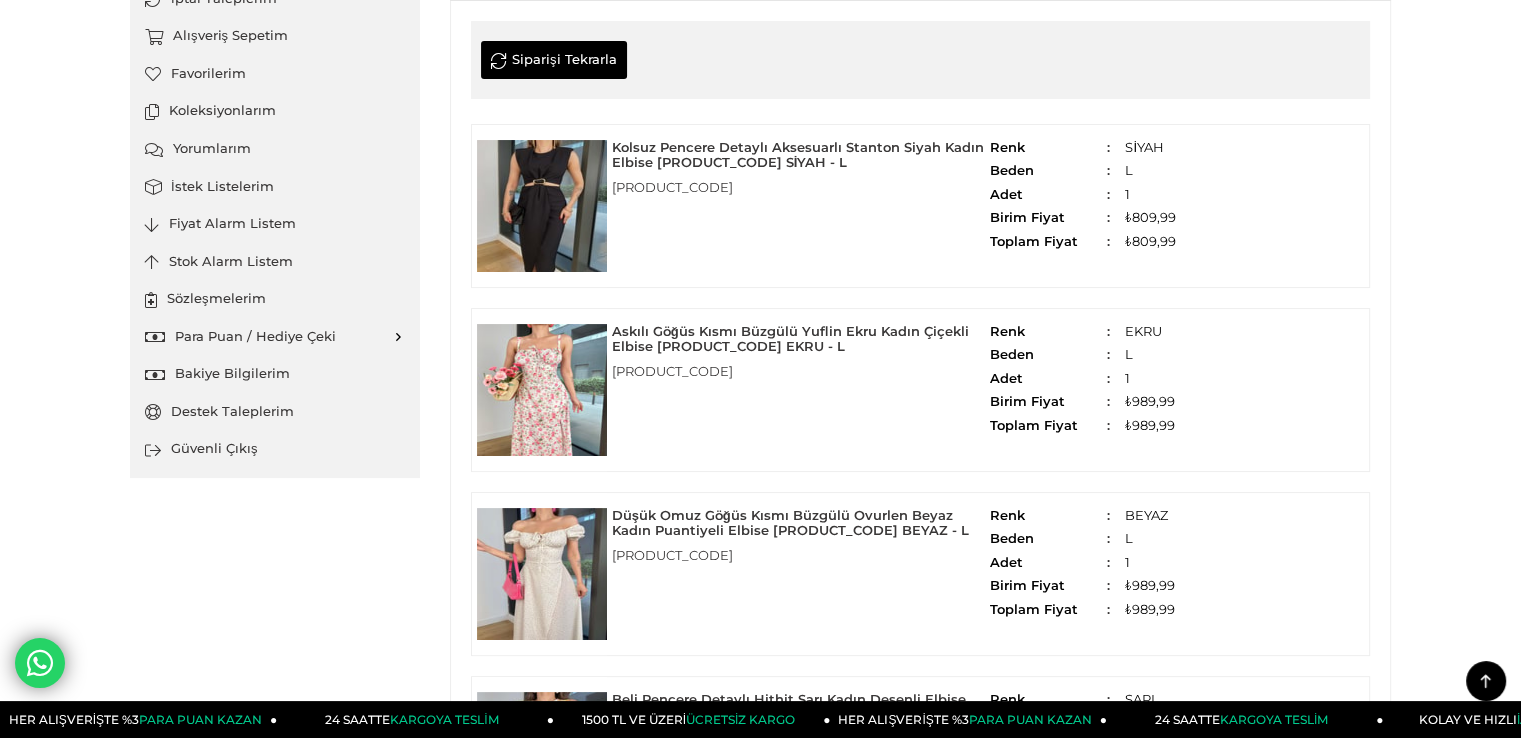 click at bounding box center [542, 206] 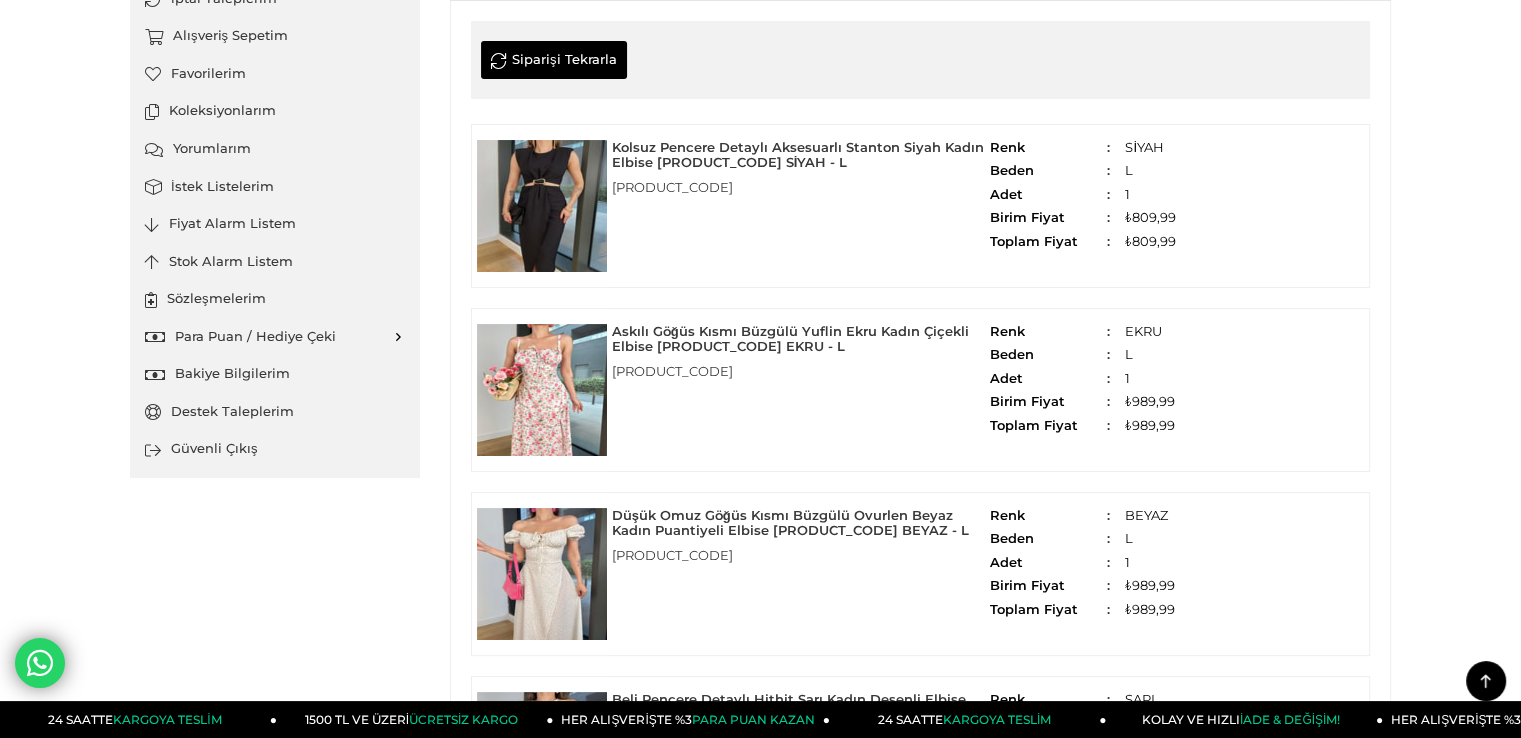click at bounding box center [542, 390] 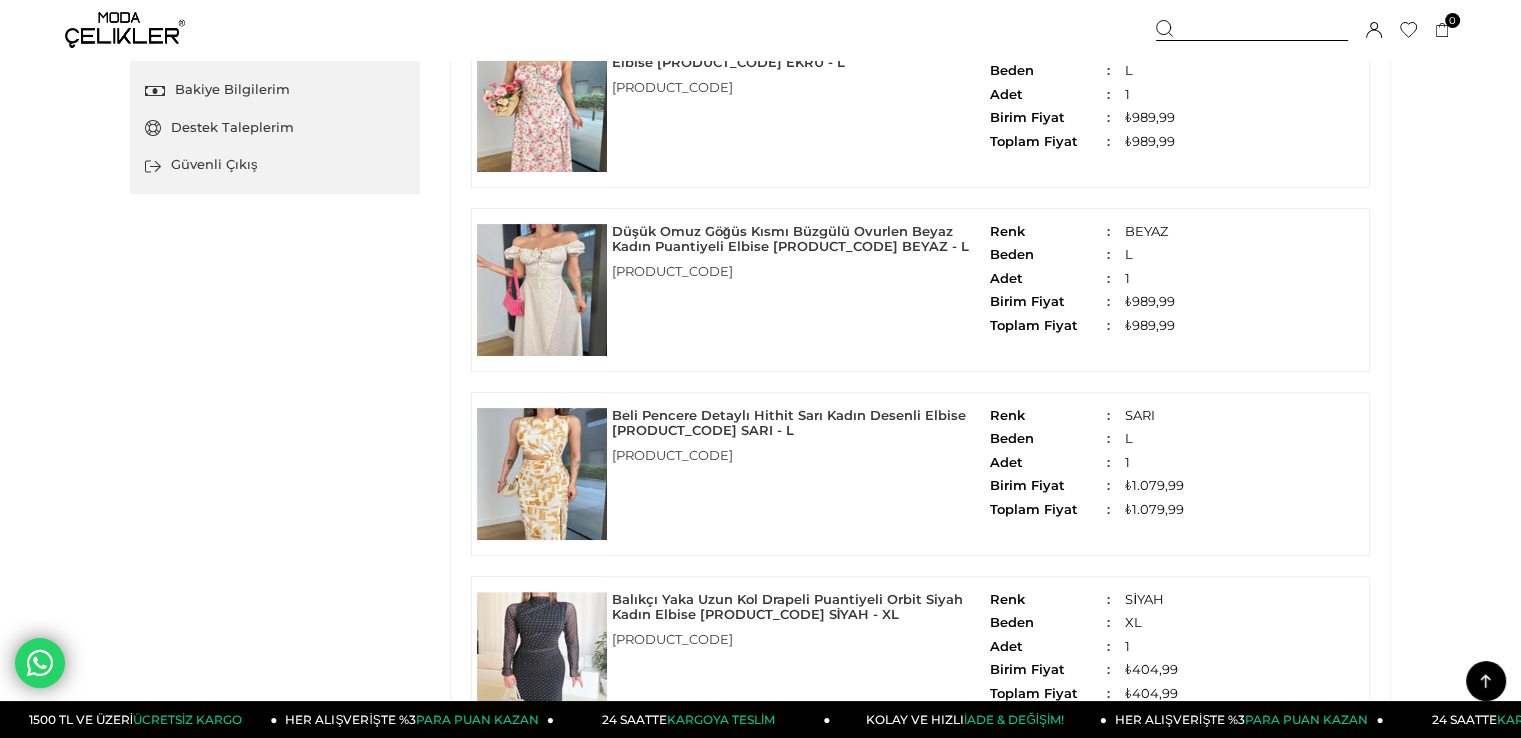 scroll, scrollTop: 533, scrollLeft: 0, axis: vertical 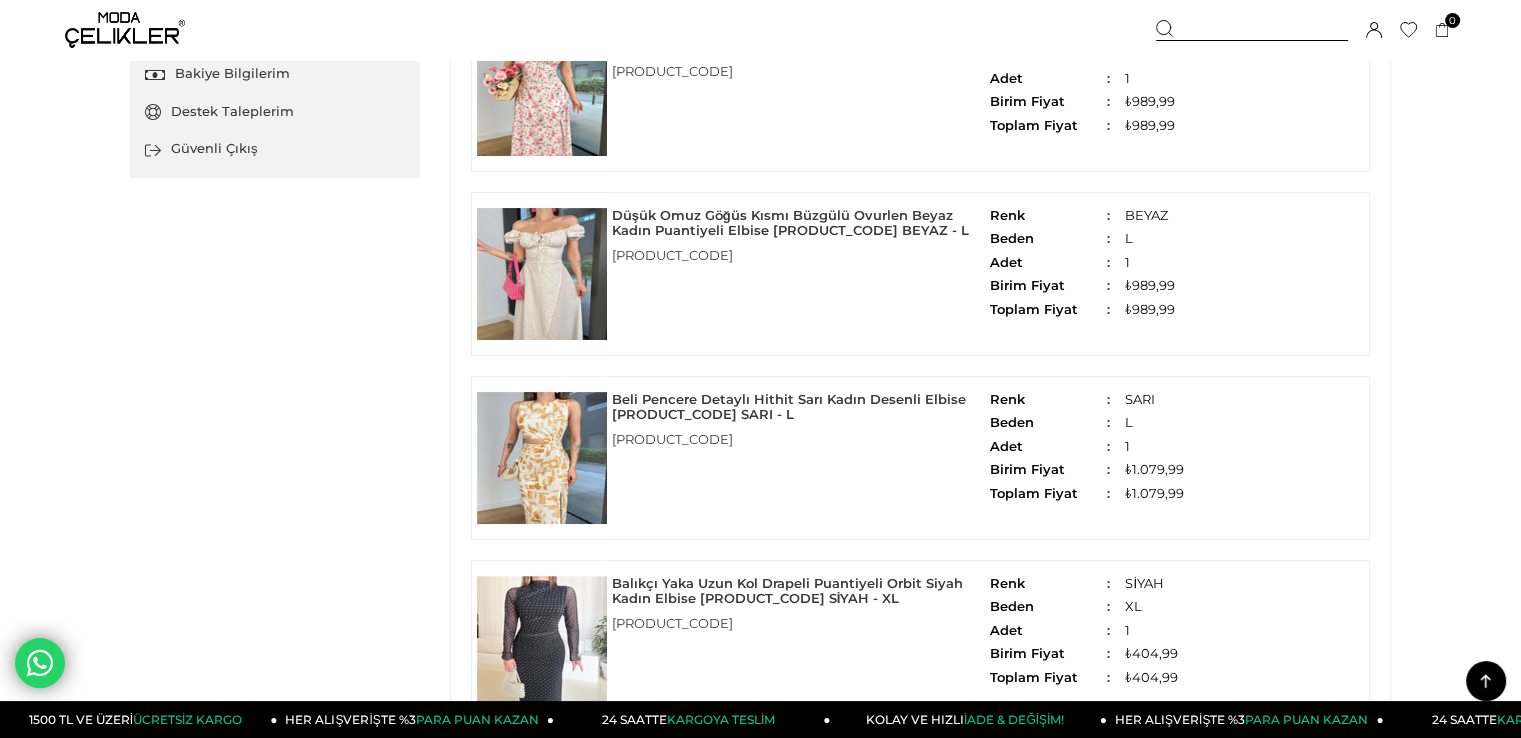 click at bounding box center [542, 274] 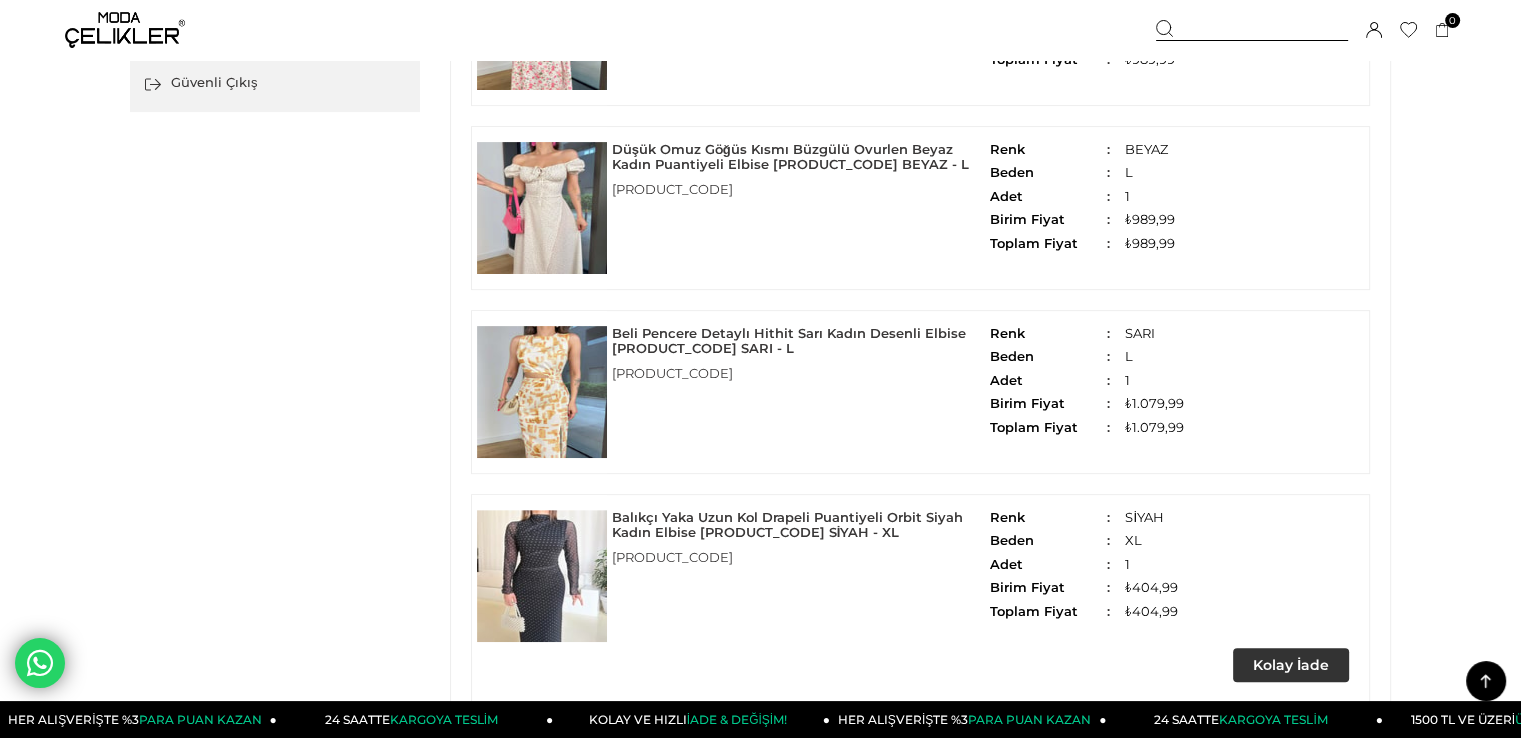 scroll, scrollTop: 633, scrollLeft: 0, axis: vertical 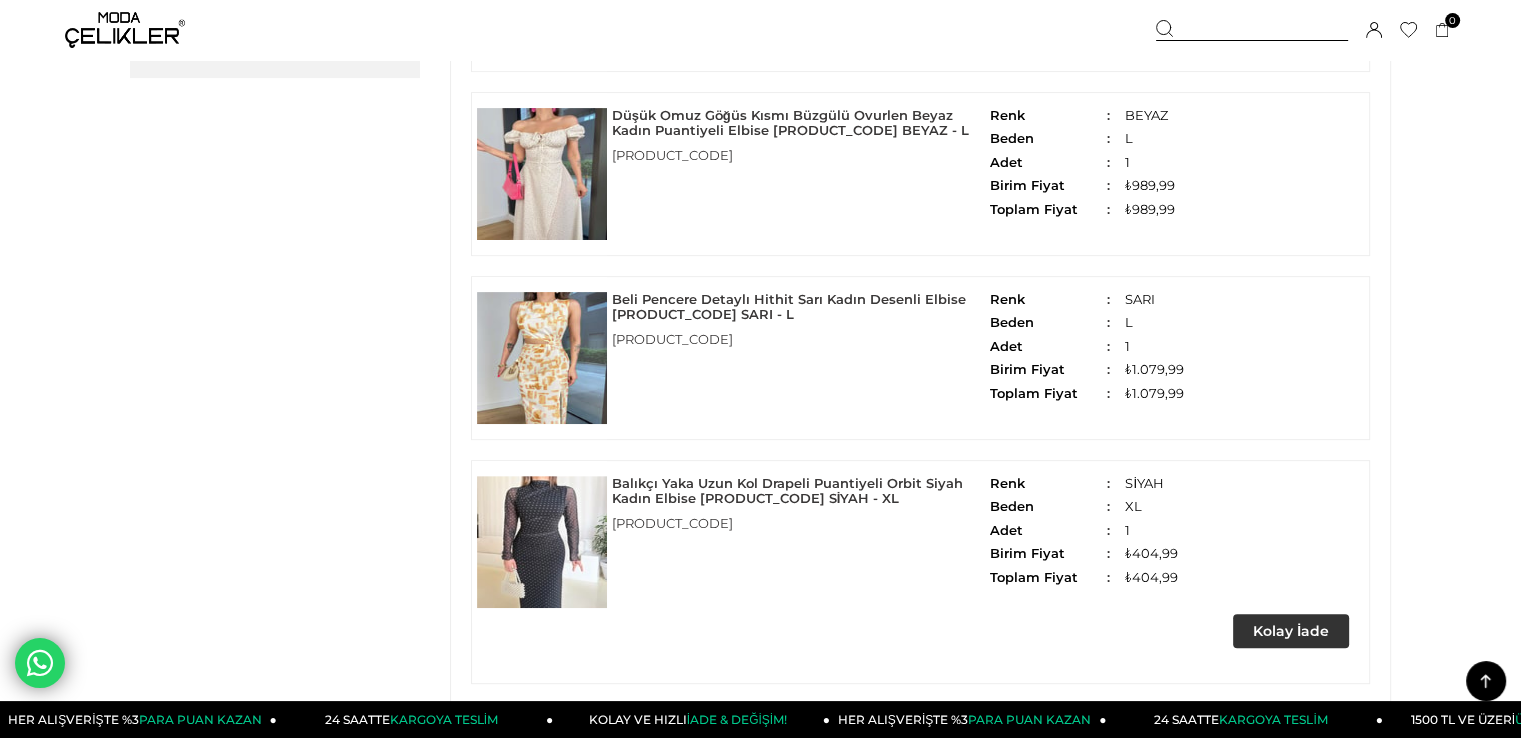 click at bounding box center (542, 542) 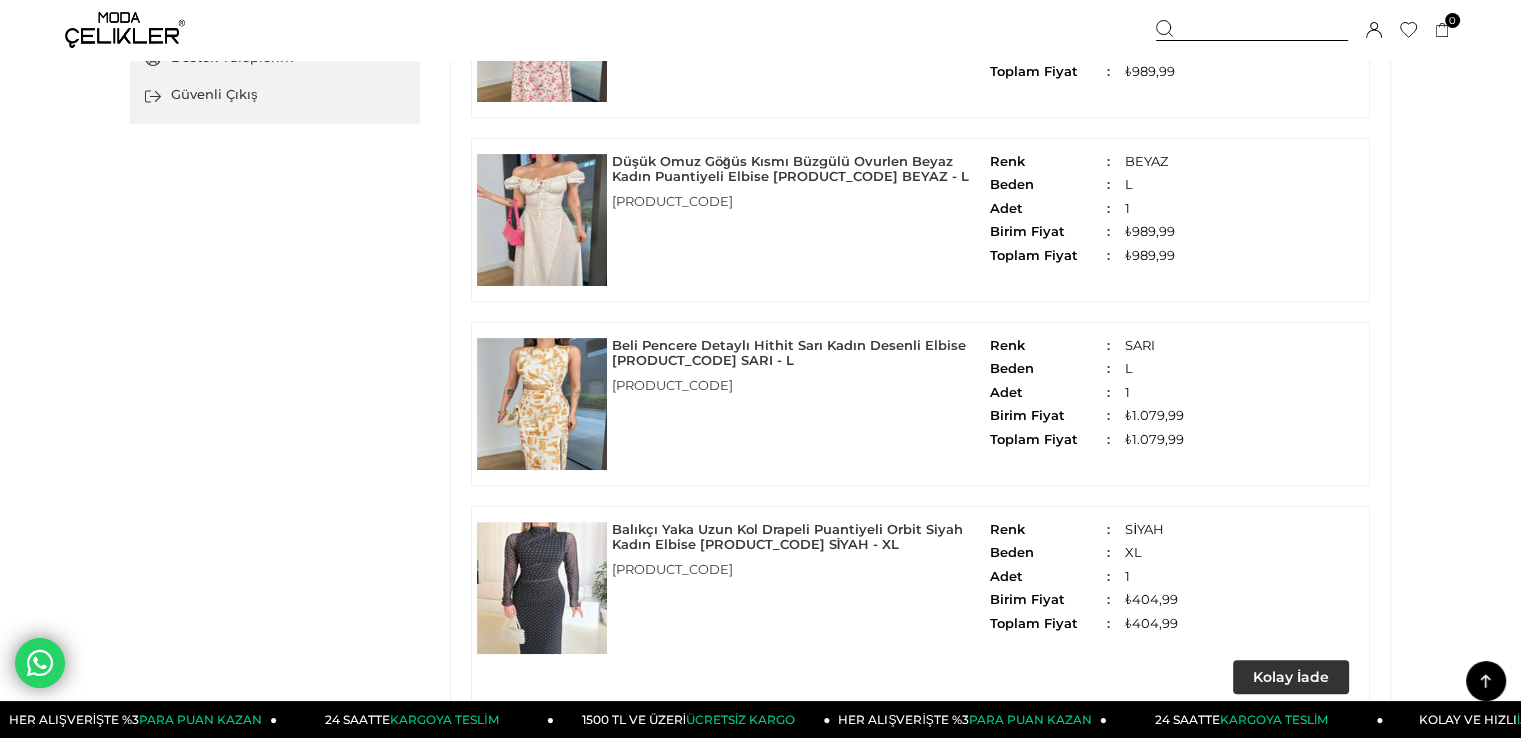 scroll, scrollTop: 600, scrollLeft: 0, axis: vertical 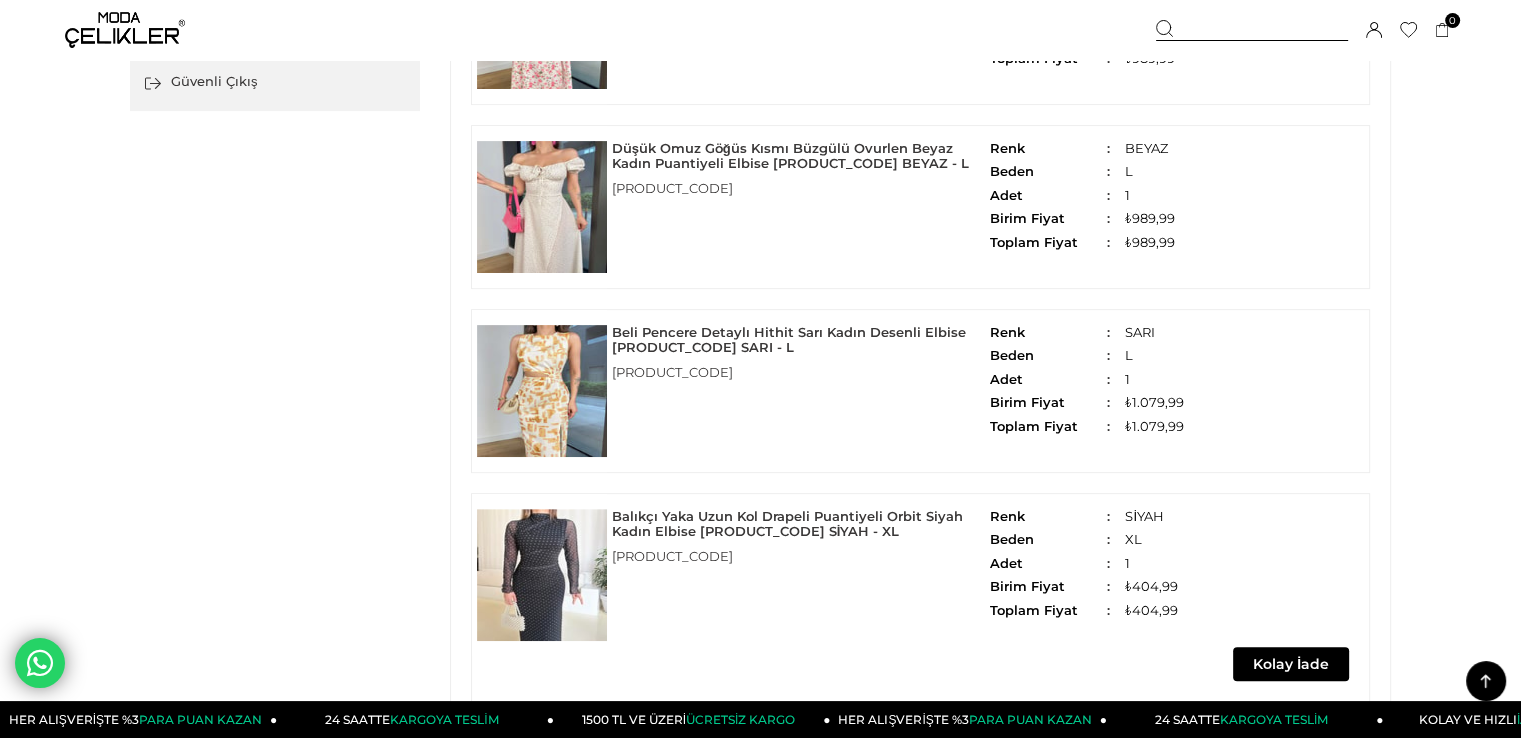 click on "Kolay İade" at bounding box center (1291, 664) 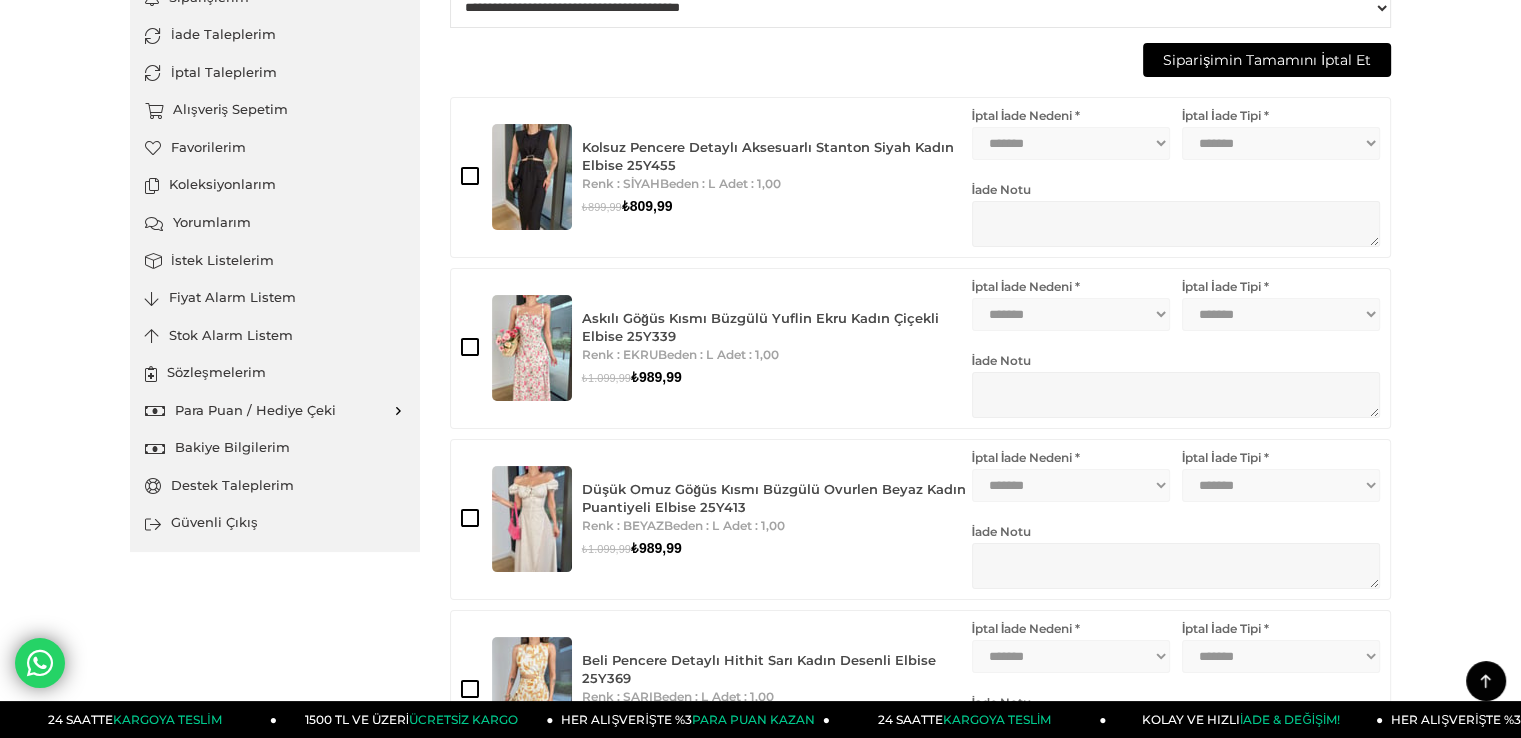 scroll, scrollTop: 90, scrollLeft: 0, axis: vertical 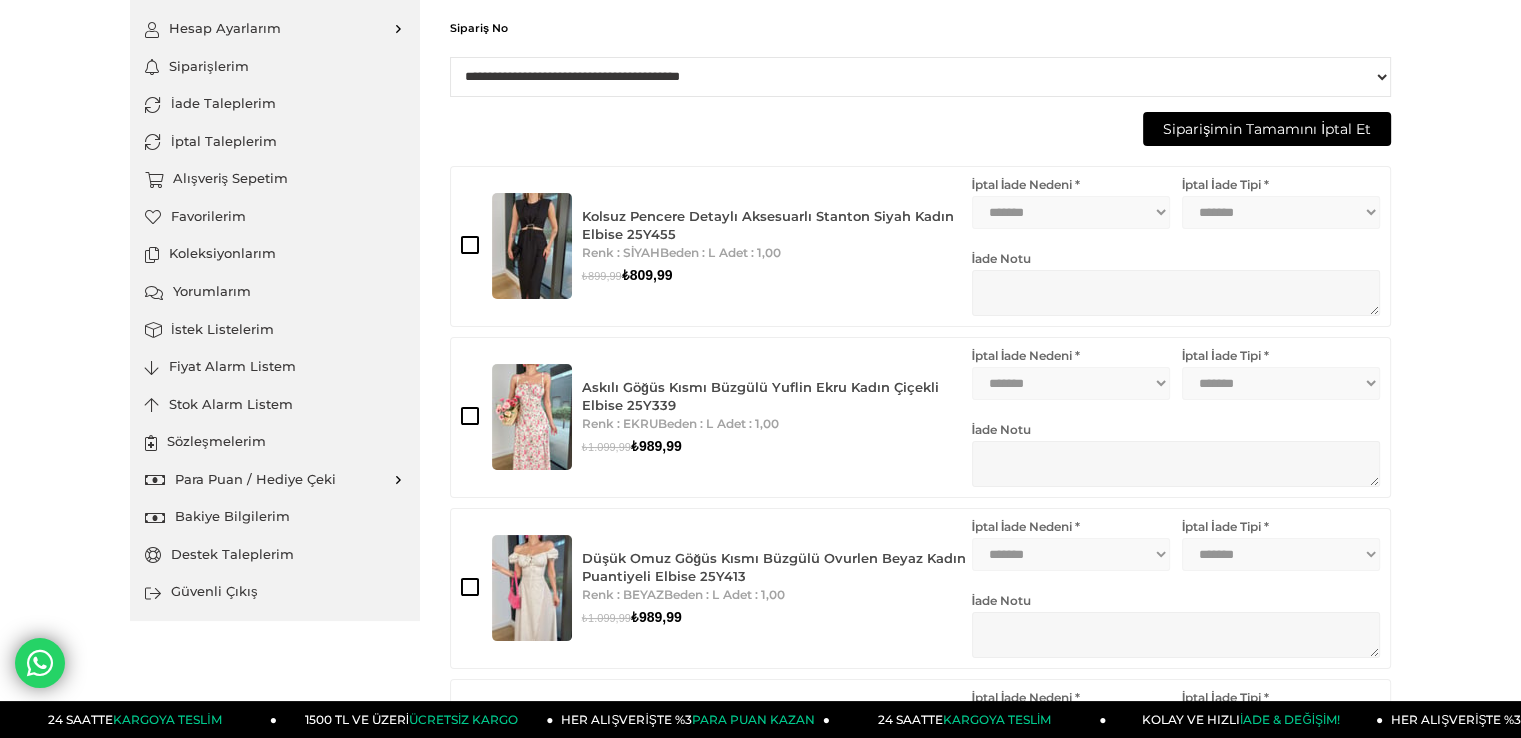 click on "Kolsuz Pencere Detaylı Aksesuarlı Stanton Siyah Kadın Elbise 25Y455
Renk : SİYAH
Beden : L
Adet : 1,00
₺899,99 *******" at bounding box center (920, 246) 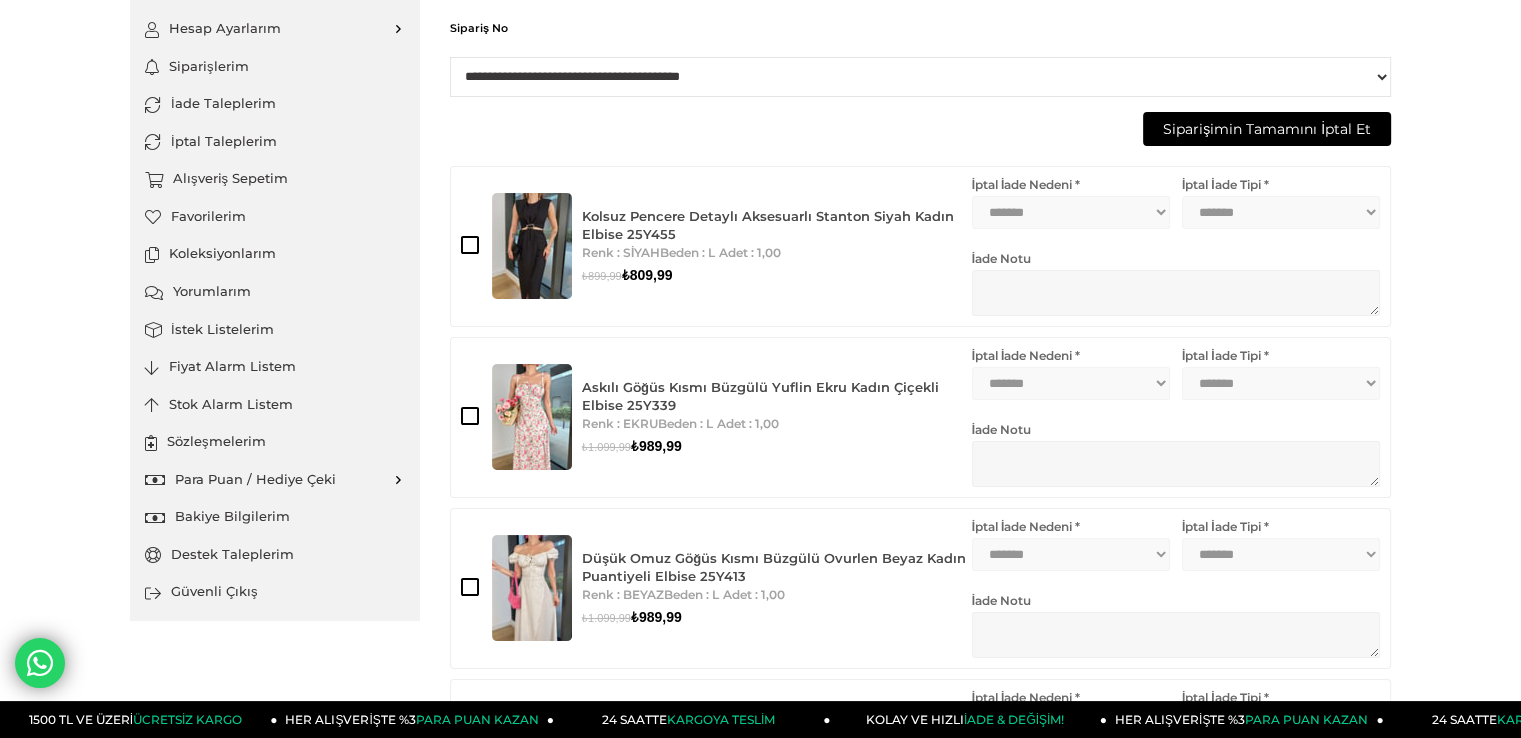 click on "Kolsuz Pencere Detaylı Aksesuarlı Stanton Siyah Kadın Elbise 25Y455
Renk : SİYAH
Beden : L
Adet : 1,00
₺899,99
₺809,99" at bounding box center (716, 246) 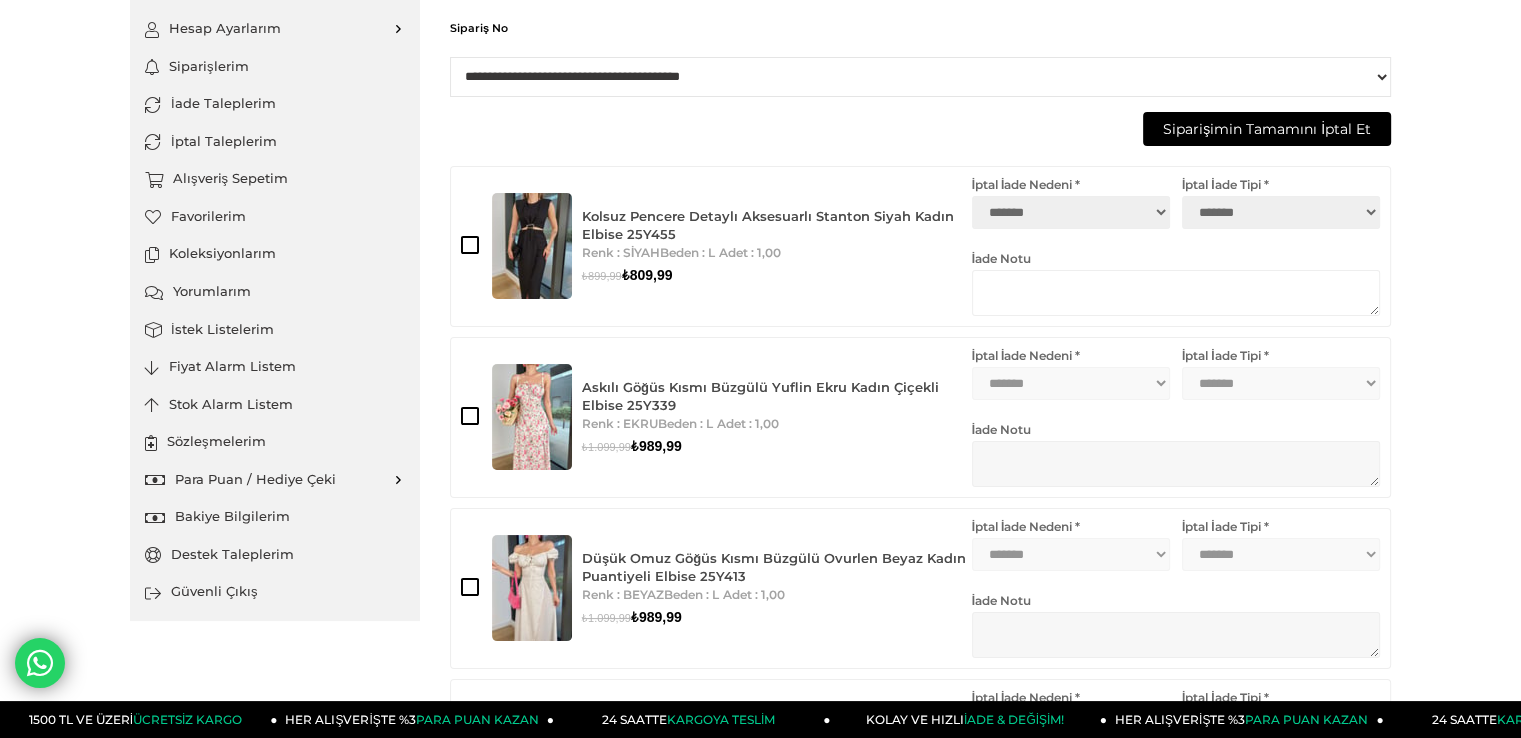 click on "**********" at bounding box center (1071, 212) 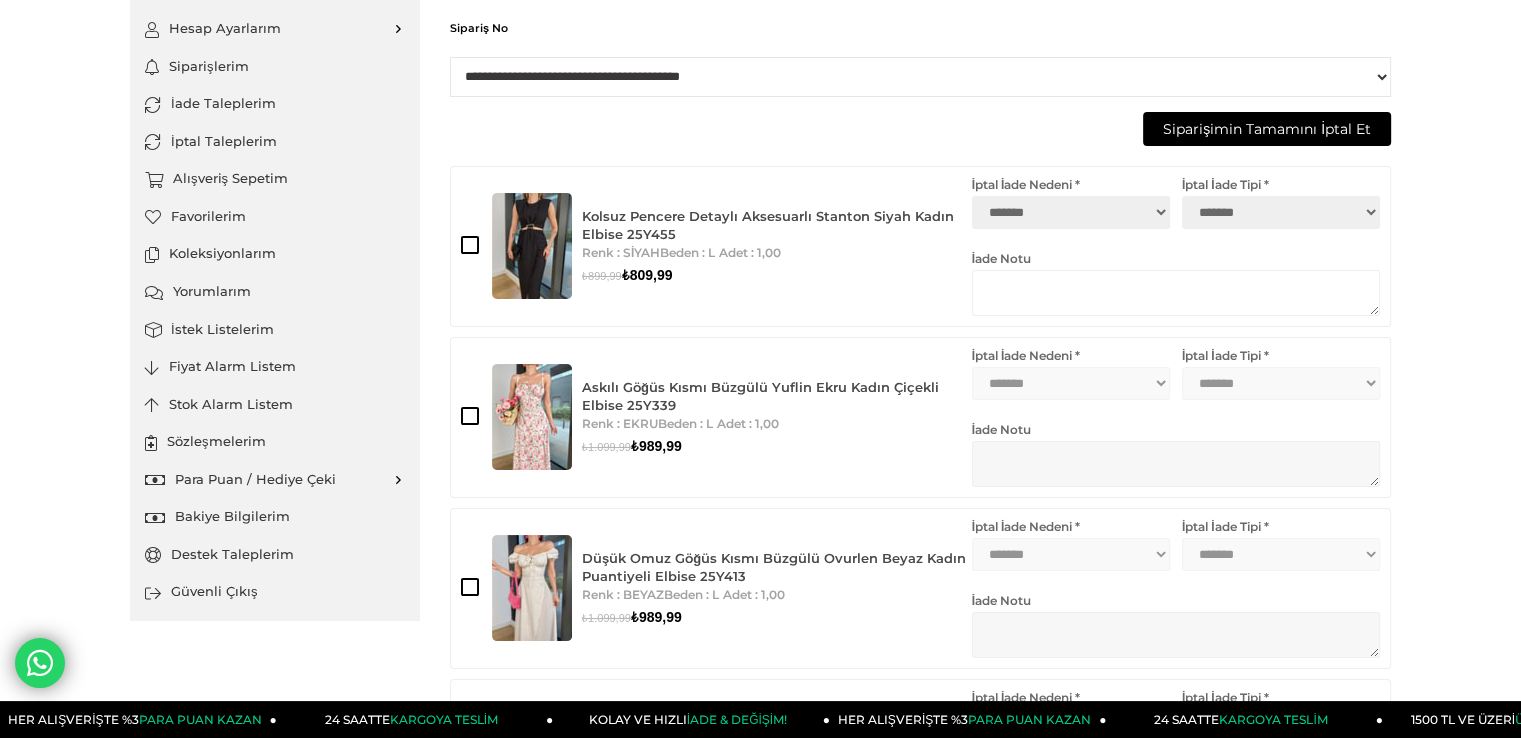 click on "Hesap Ayarlarım
Üyelik Bilgilerim
Şifre Değiştir
Adres Defterim
Duyuru Tercihlerim
Siparişlerim
İade Taleplerim
İptal Taleplerim
Alışveriş Sepetim
Favorilerim
Koleksiyonlarım
Ciro Ve Hak Edişlerim
Yorumlarım
İstek Listelerim" at bounding box center (760, 800) 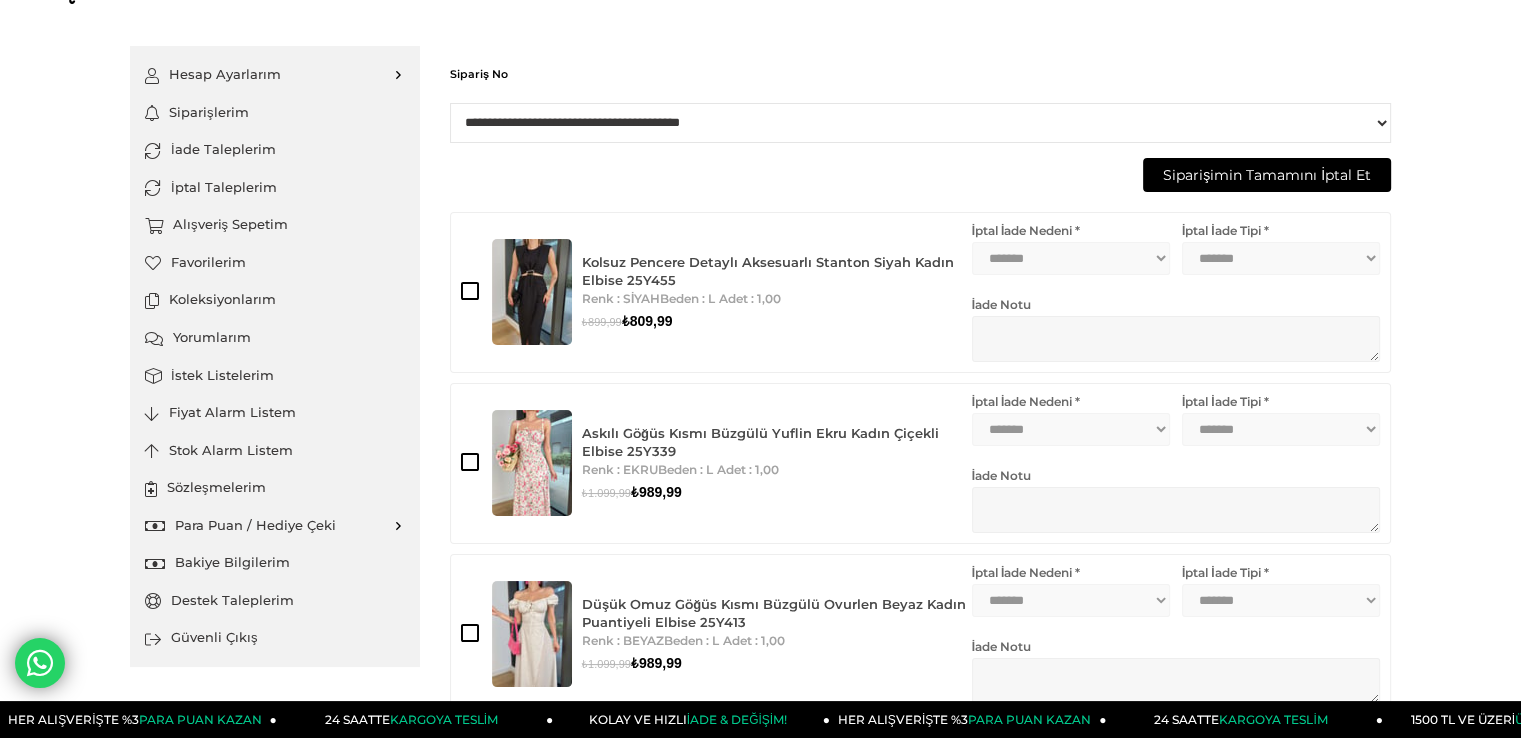 scroll, scrollTop: 0, scrollLeft: 0, axis: both 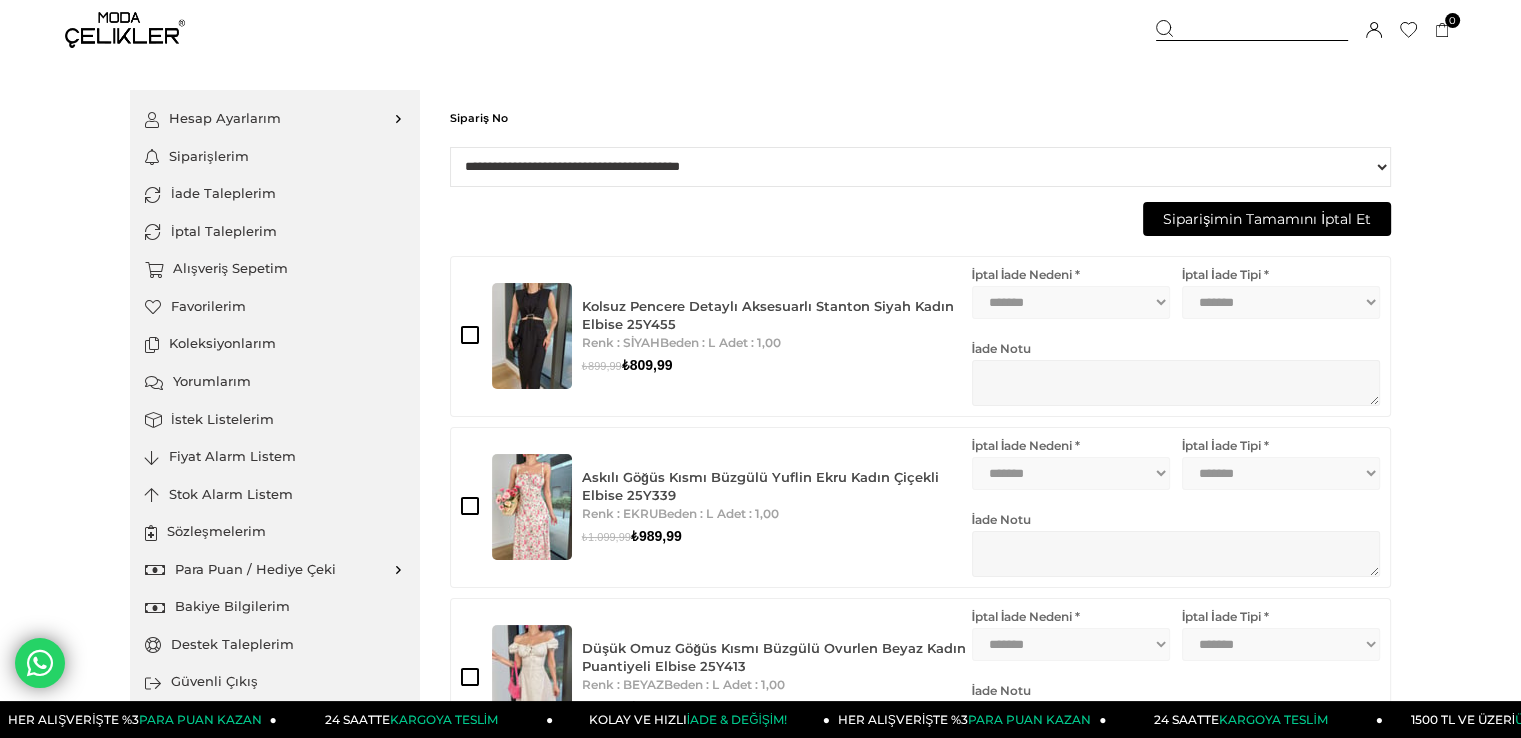 click at bounding box center [125, 30] 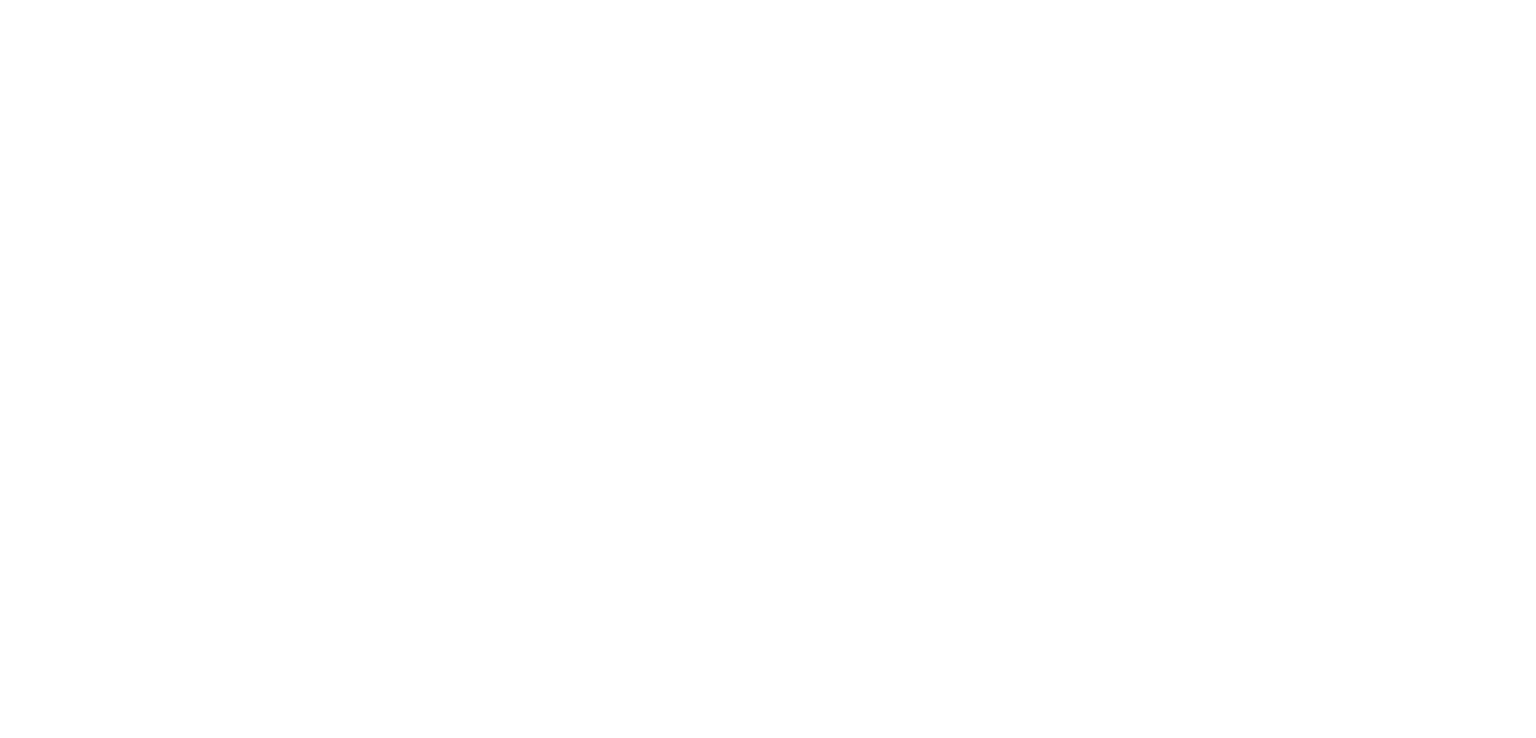 scroll, scrollTop: 0, scrollLeft: 0, axis: both 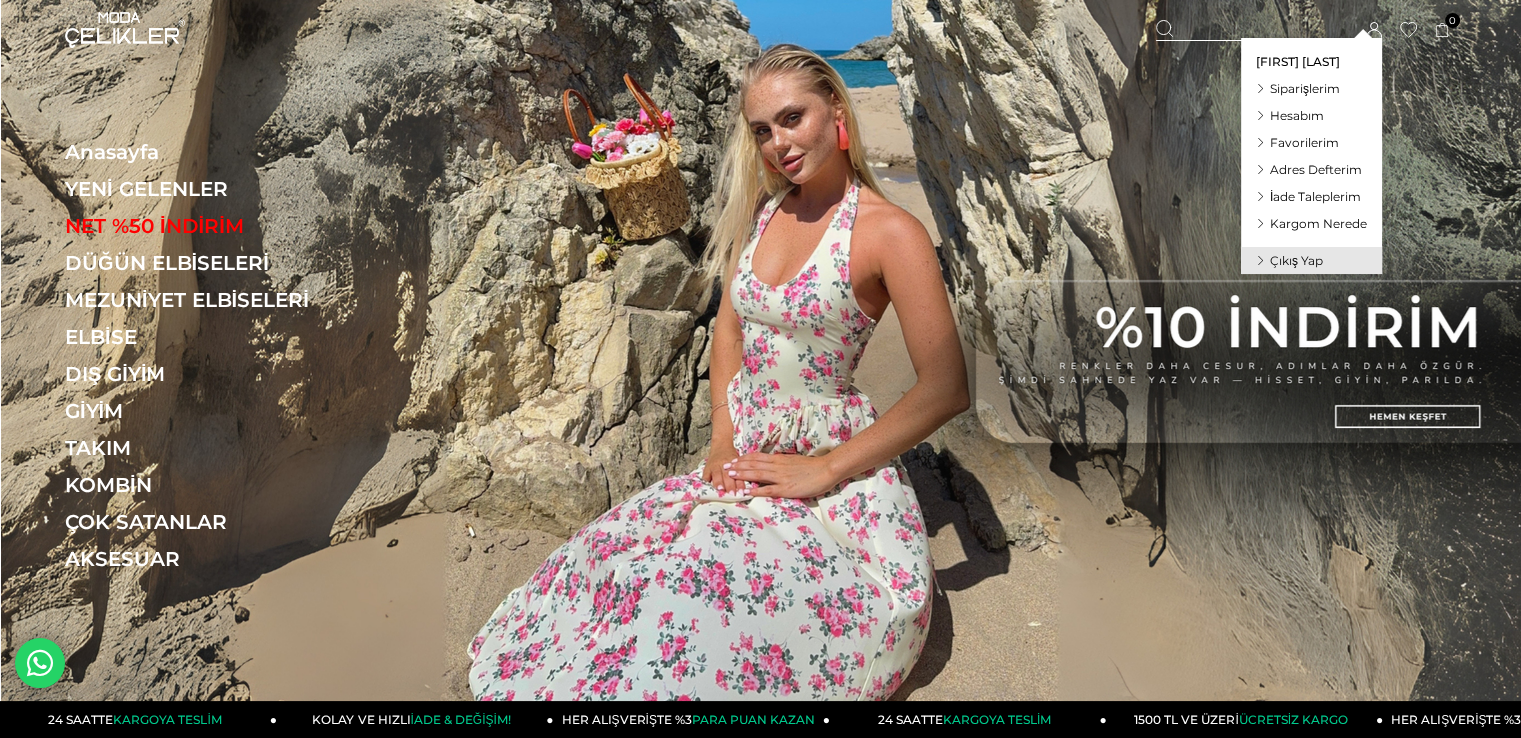 click on "Siparişlerim" at bounding box center (1305, 88) 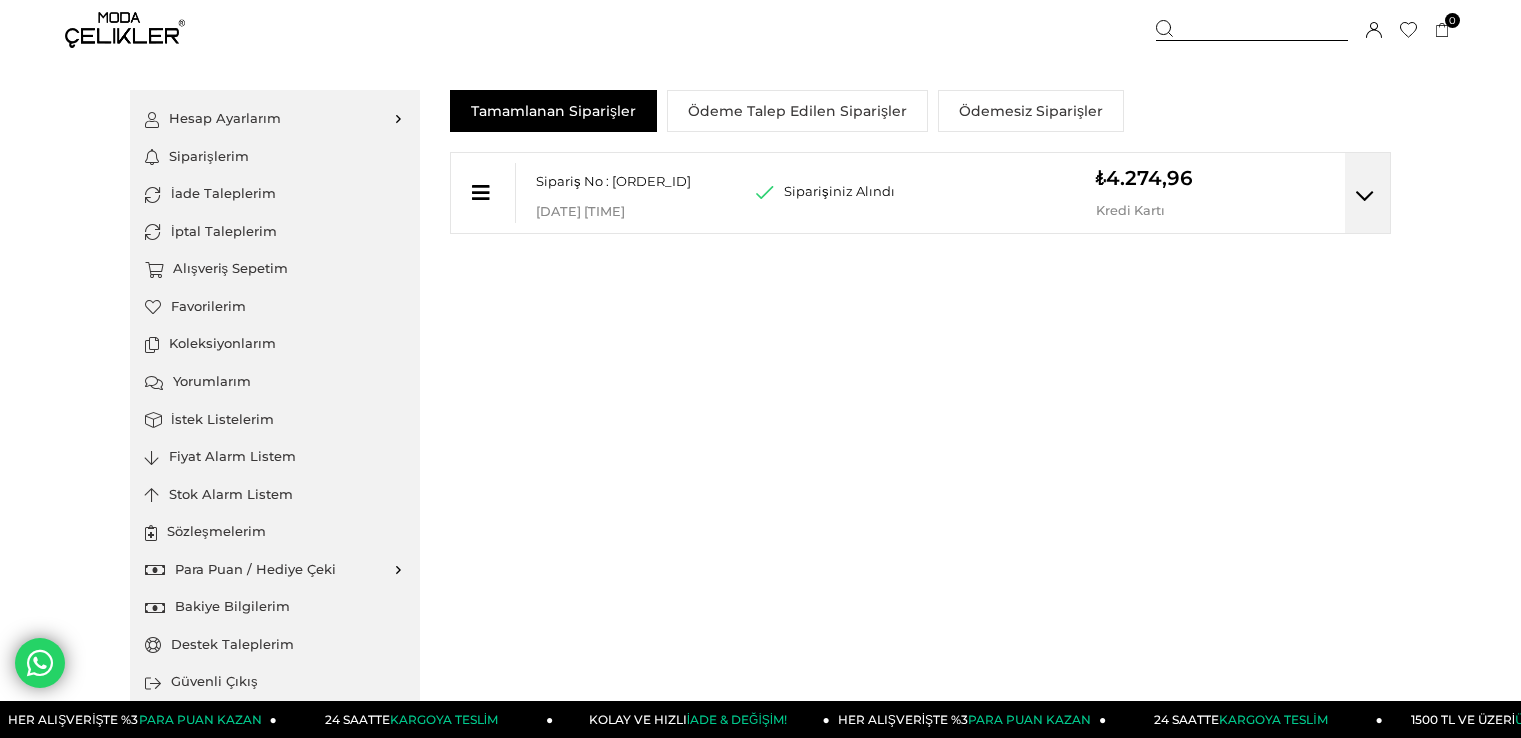scroll, scrollTop: 0, scrollLeft: 0, axis: both 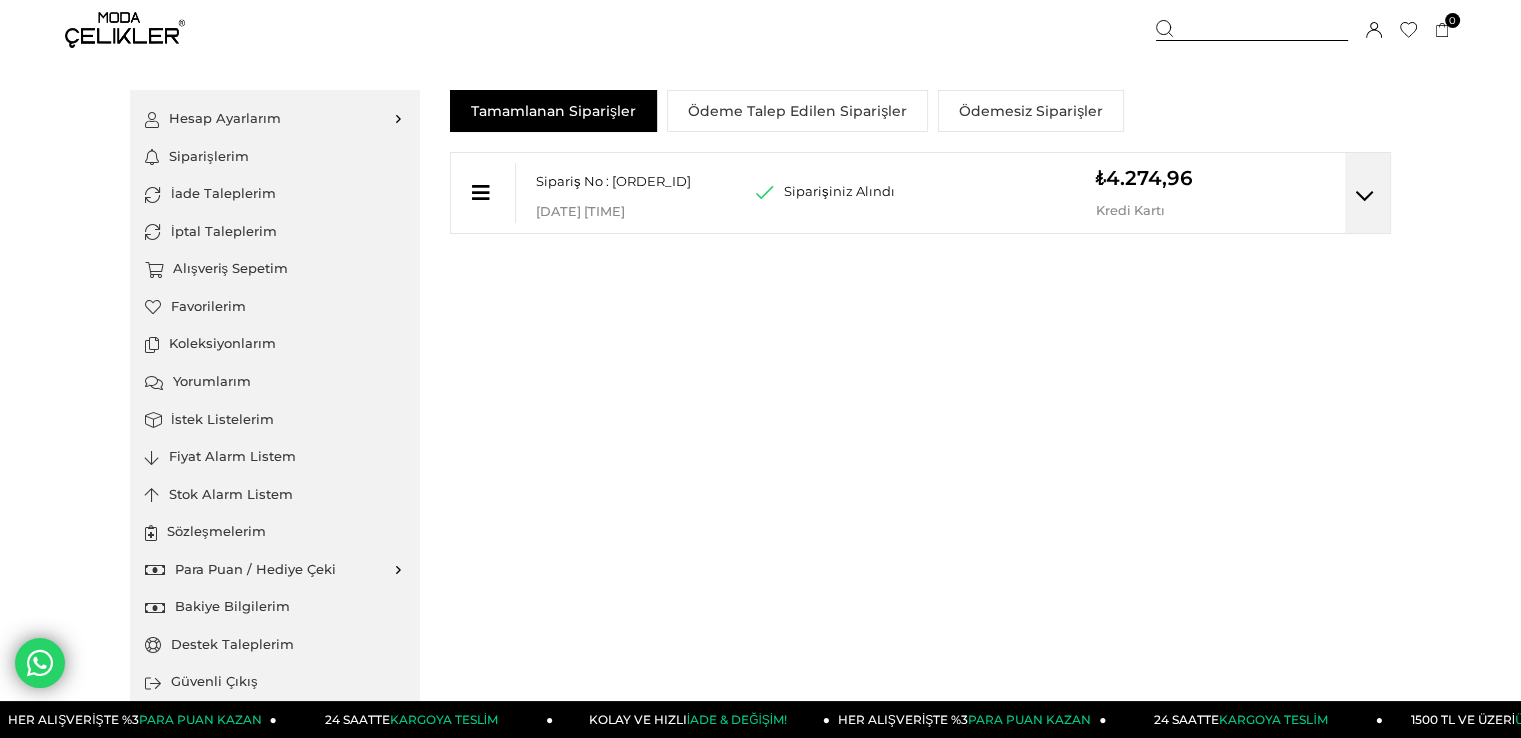 click at bounding box center [1367, 193] 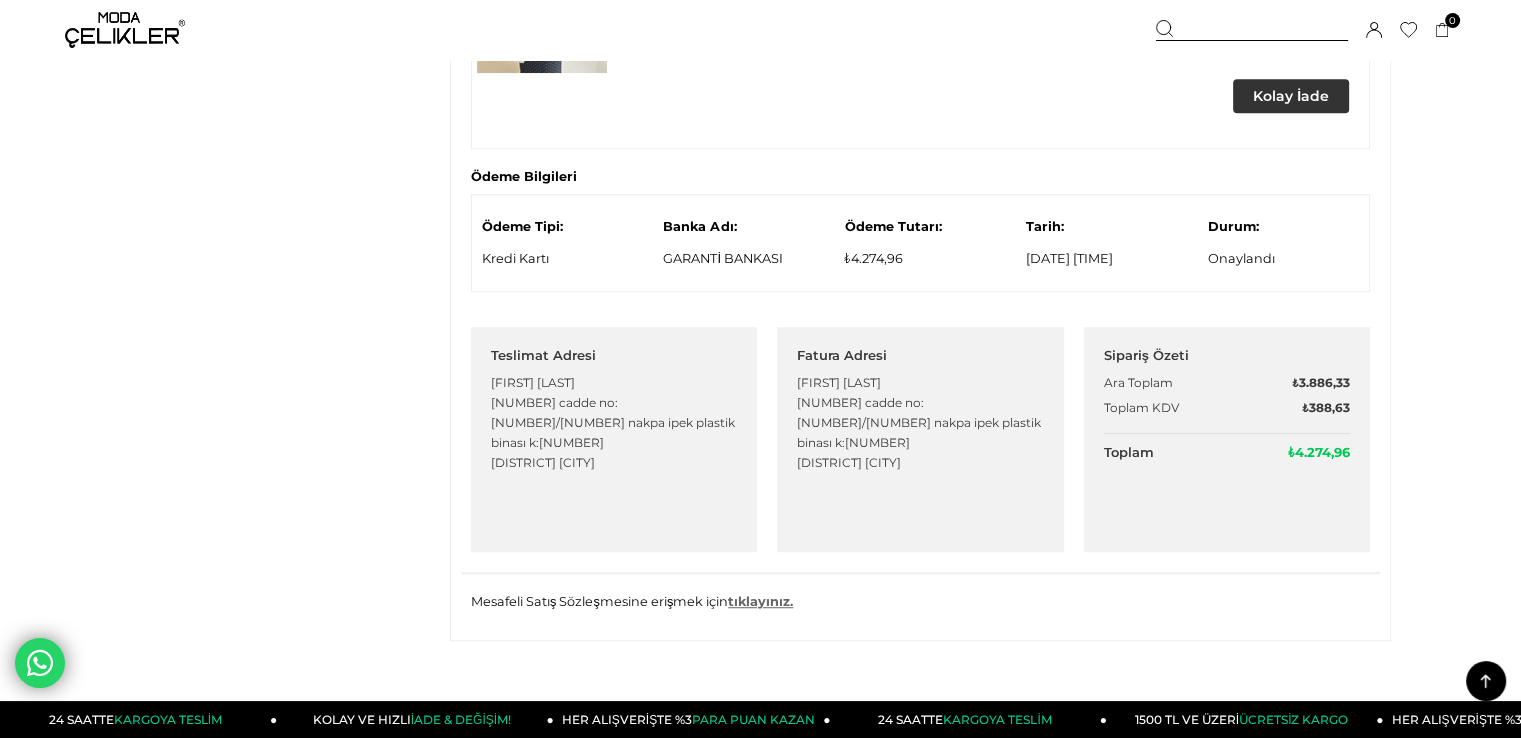 scroll, scrollTop: 1133, scrollLeft: 0, axis: vertical 